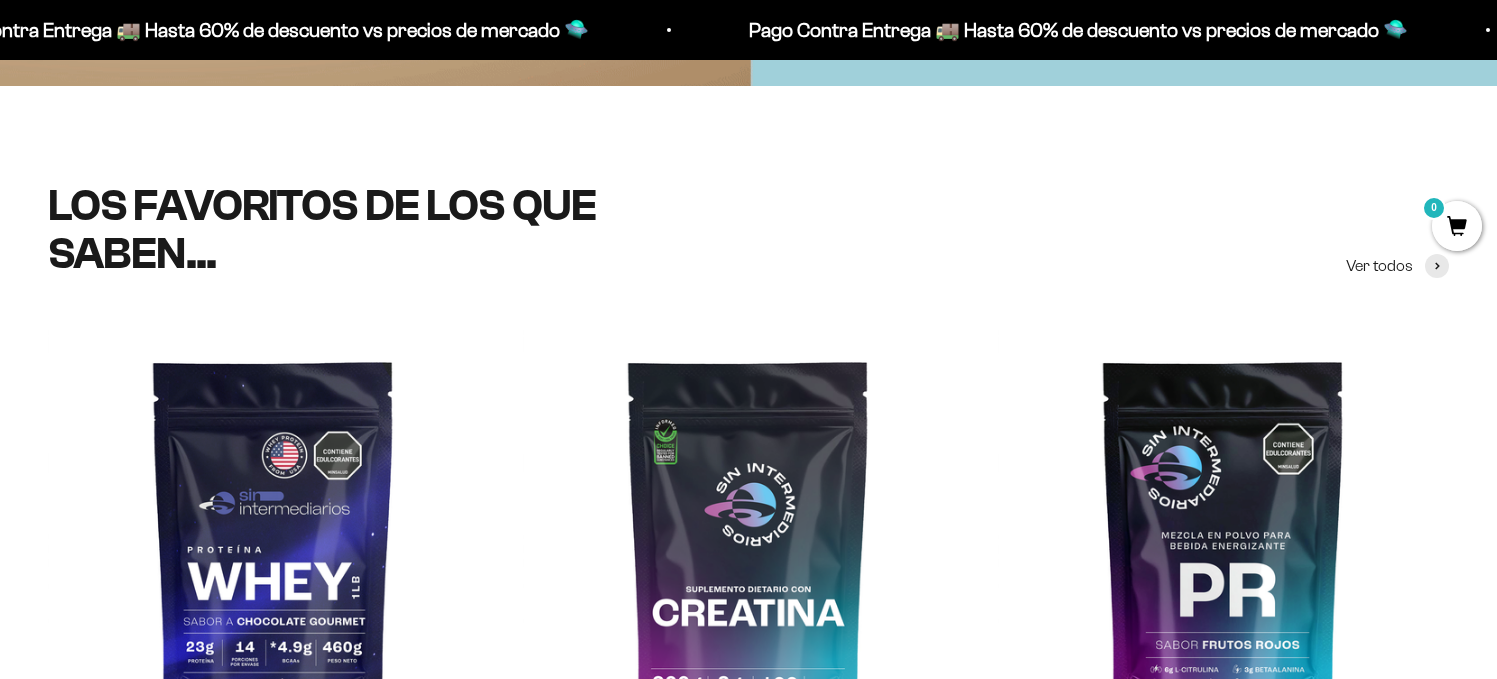 scroll, scrollTop: 0, scrollLeft: 0, axis: both 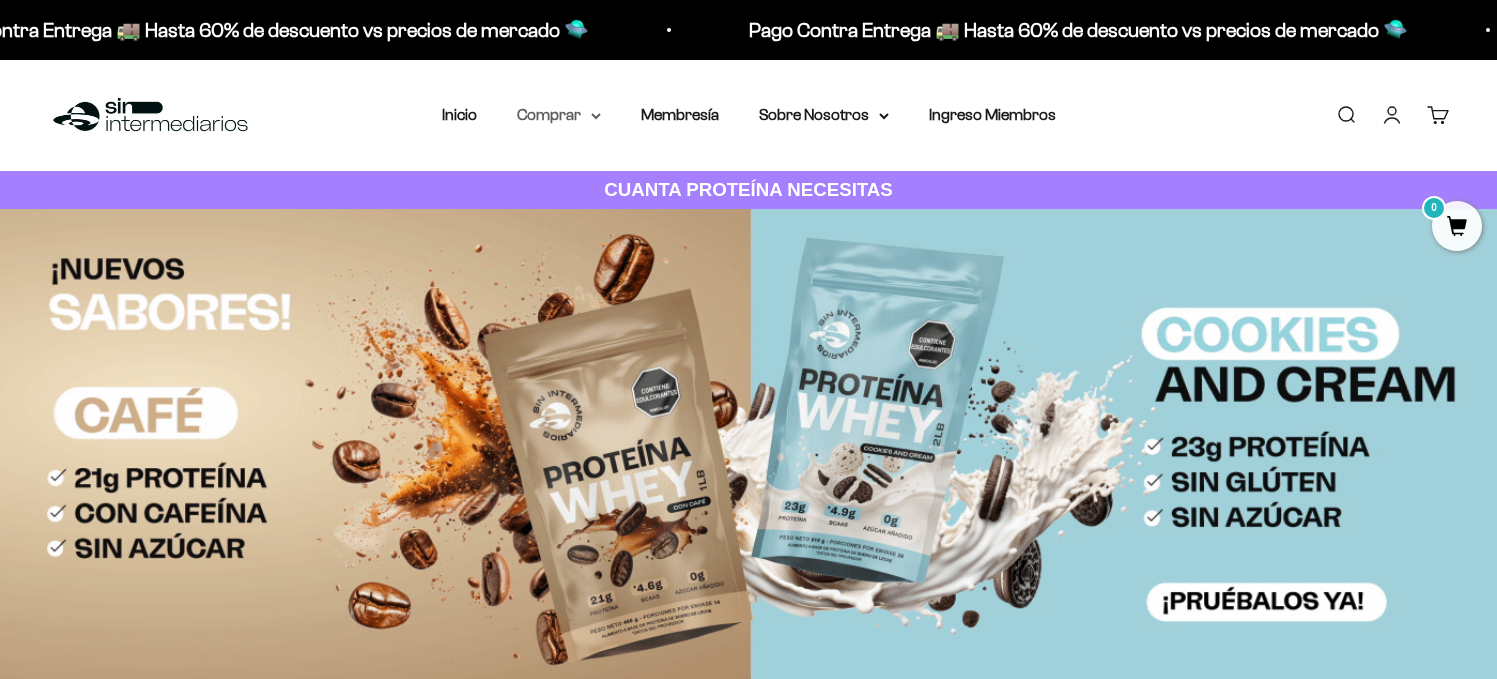 click 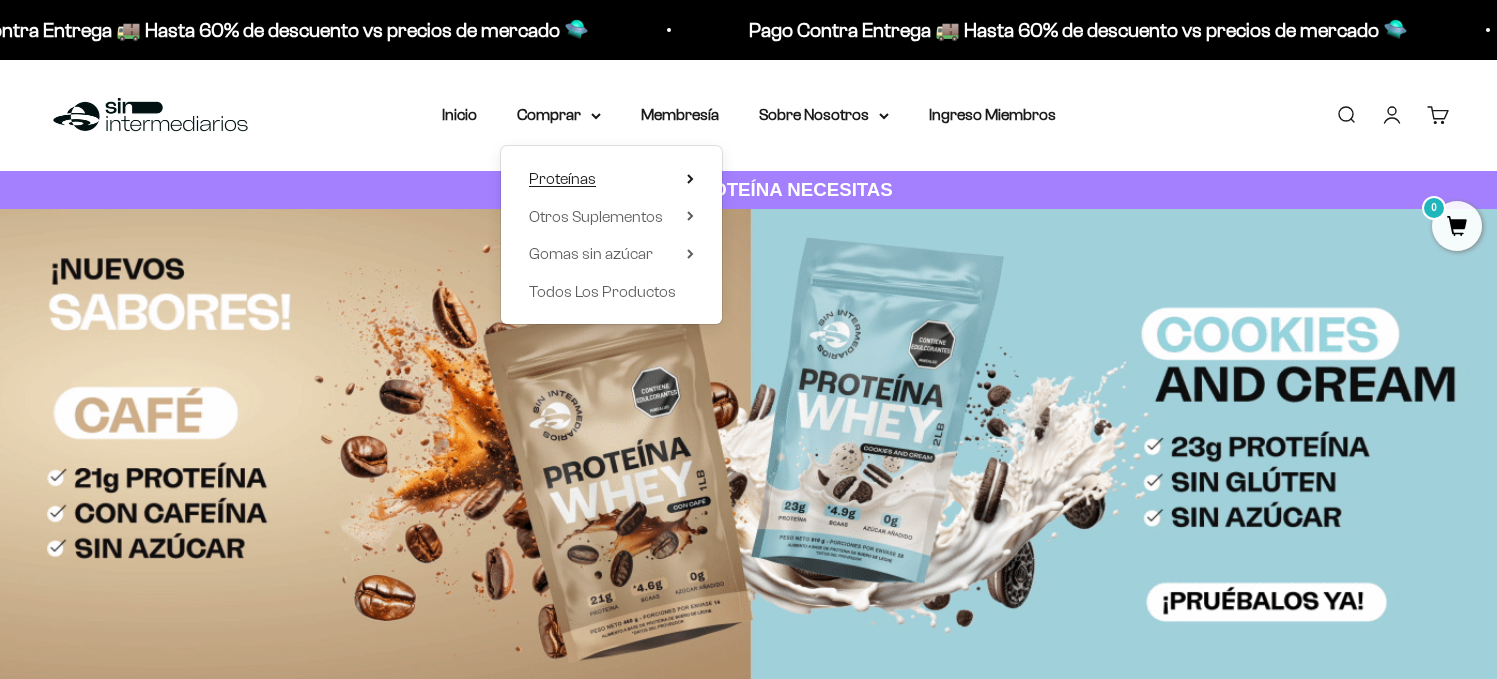 click on "Proteínas" at bounding box center (562, 178) 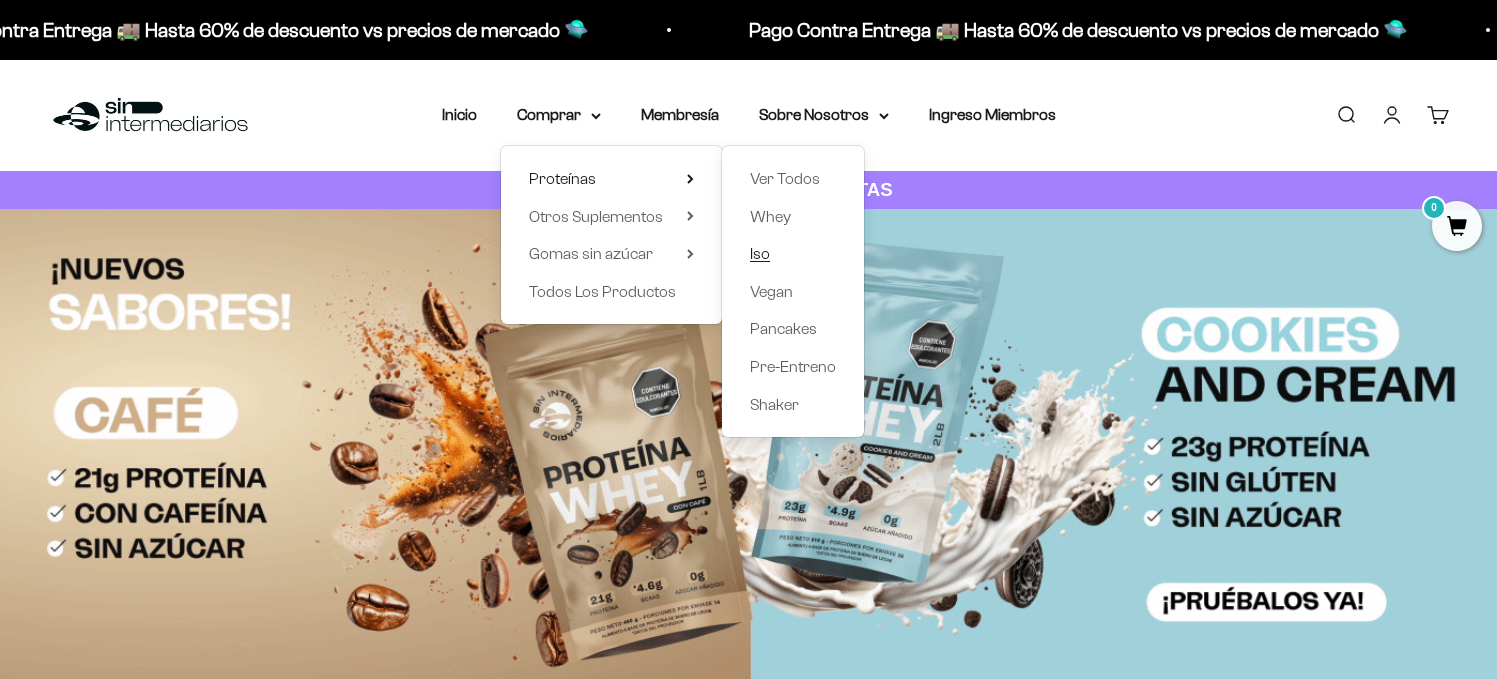 click on "Iso" at bounding box center (760, 253) 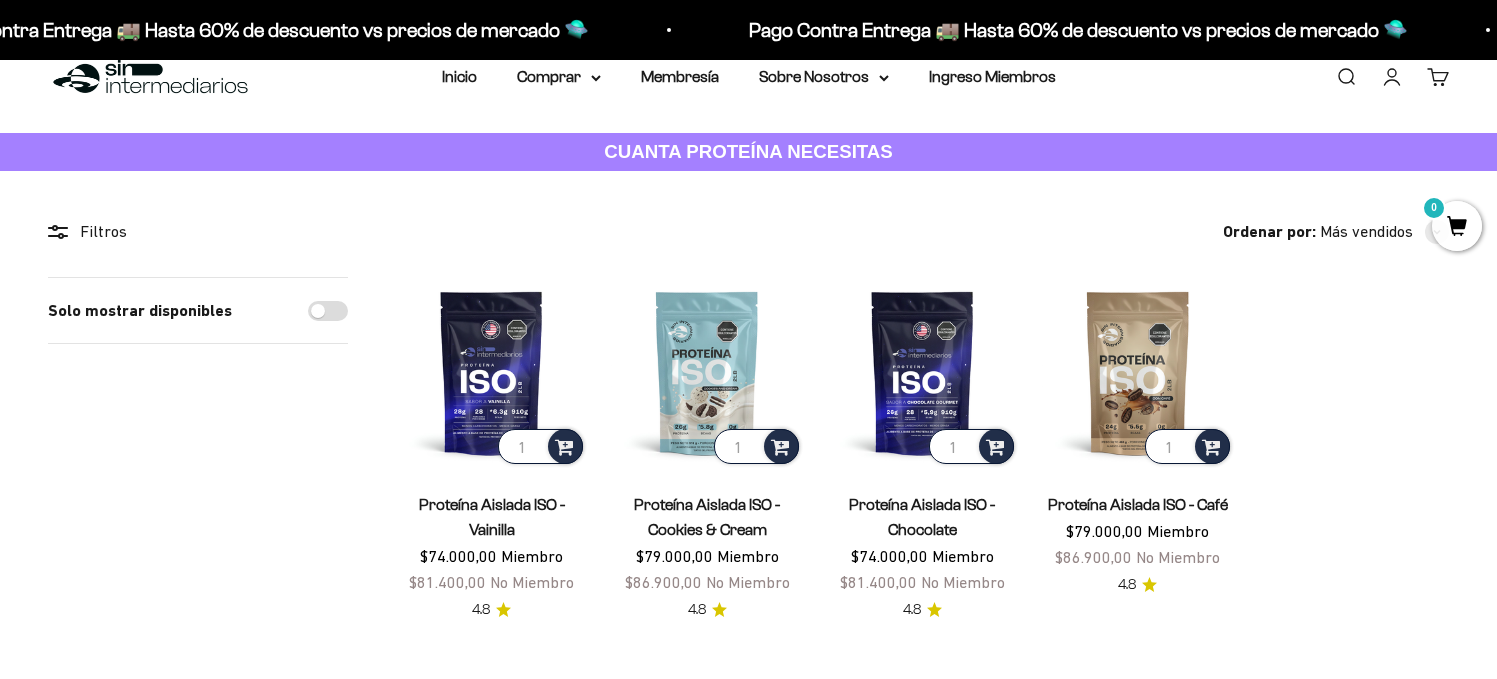 scroll, scrollTop: 90, scrollLeft: 0, axis: vertical 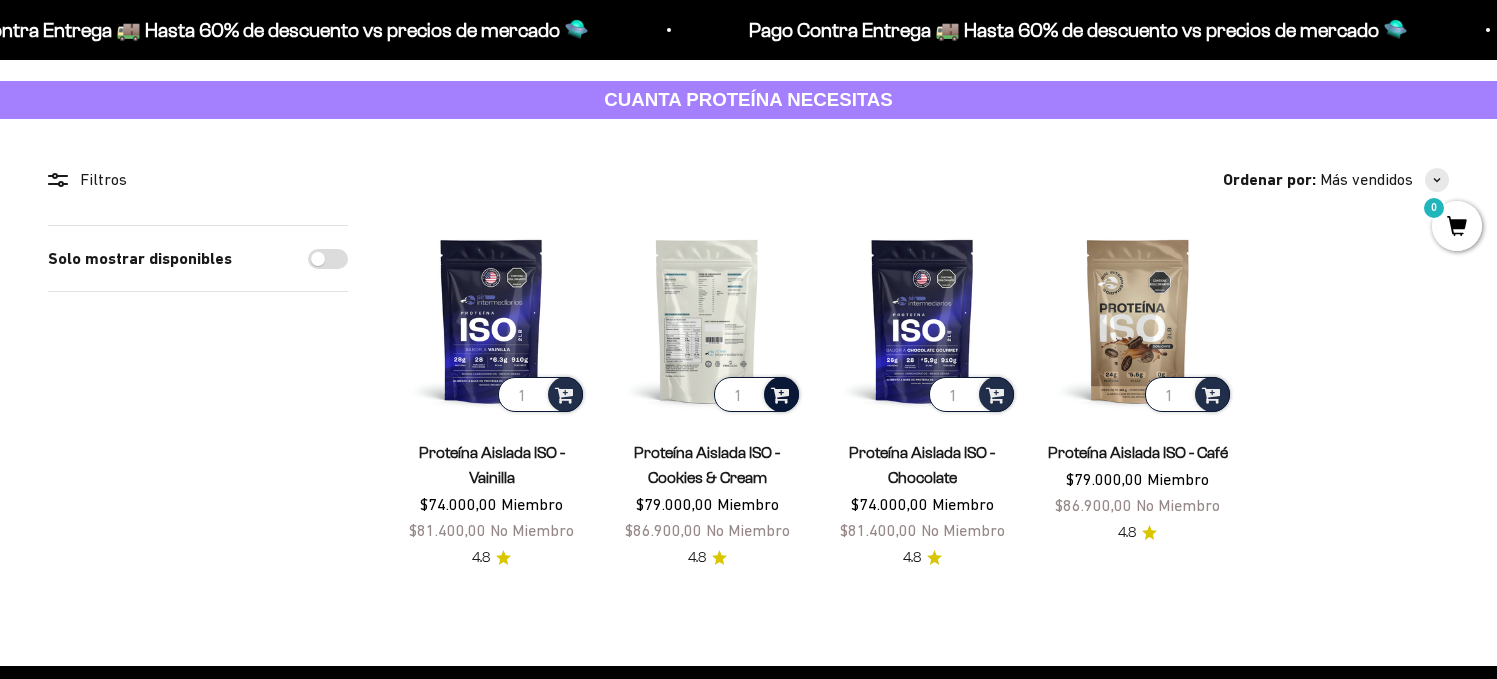 click at bounding box center [780, 393] 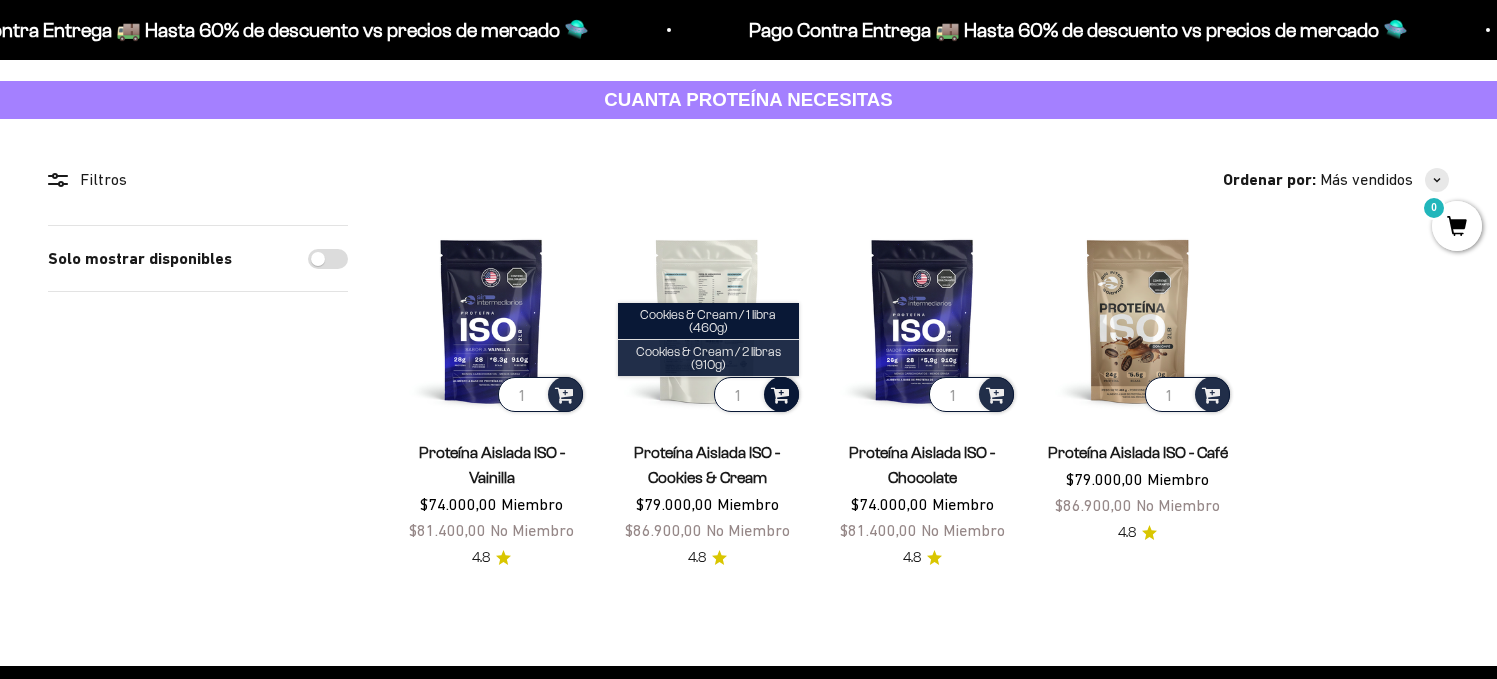 click on "Cookies & Cream / 2 libras (910g)" at bounding box center [708, 358] 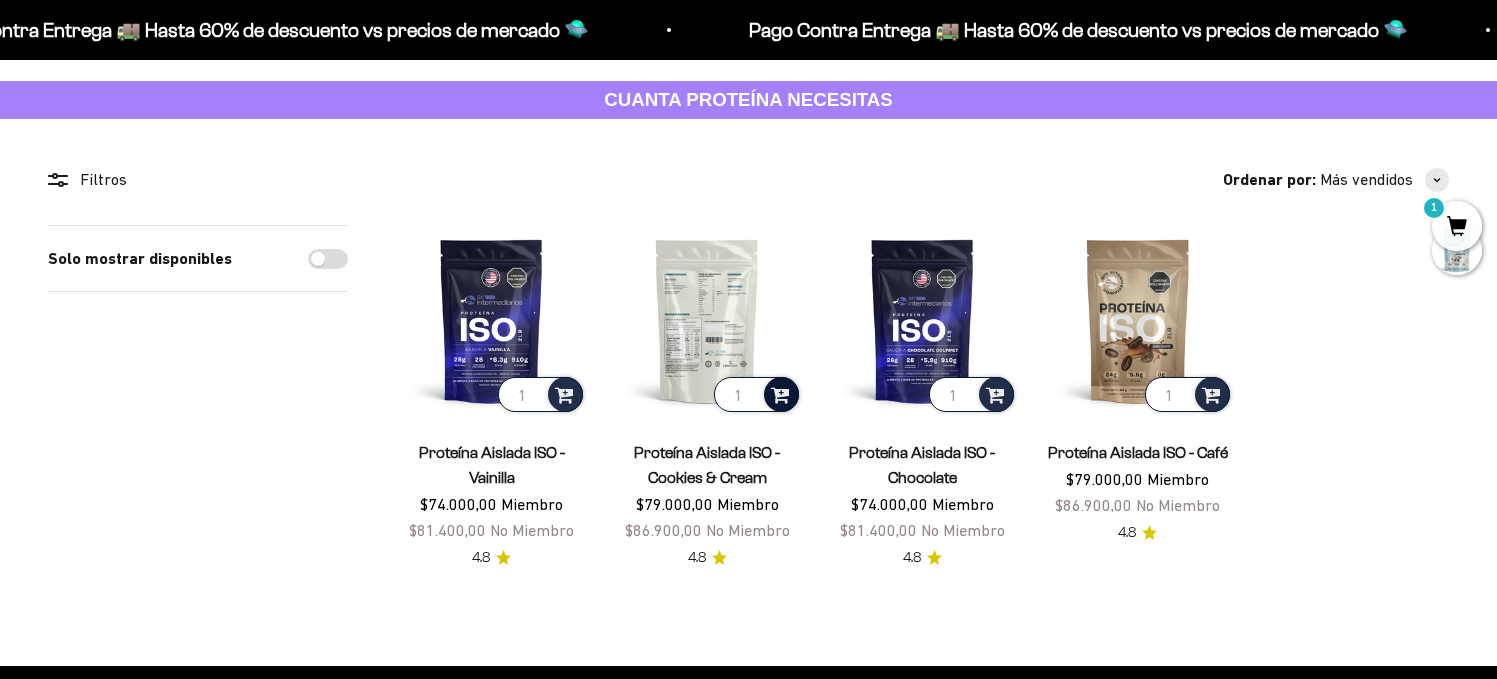 click on "1" at bounding box center (1457, 226) 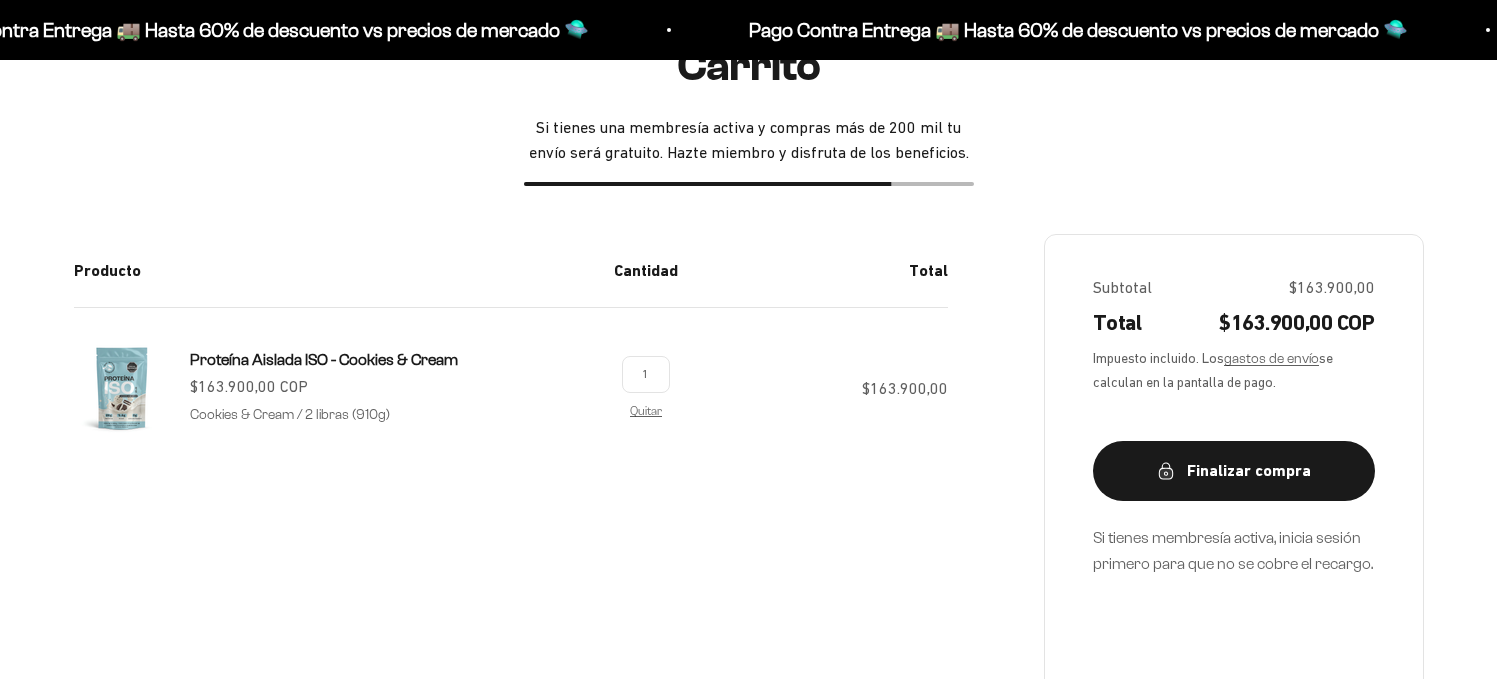 scroll, scrollTop: 248, scrollLeft: 0, axis: vertical 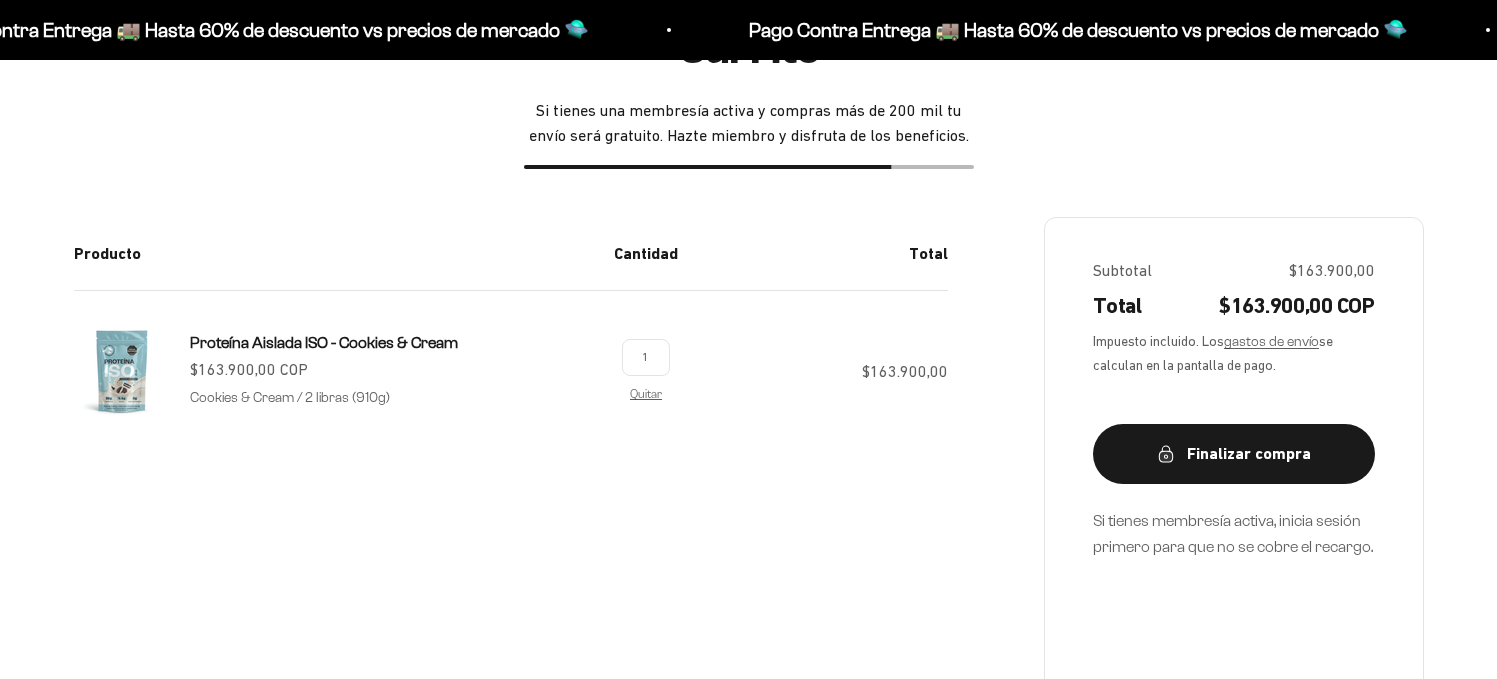 click on "1" at bounding box center (646, 357) 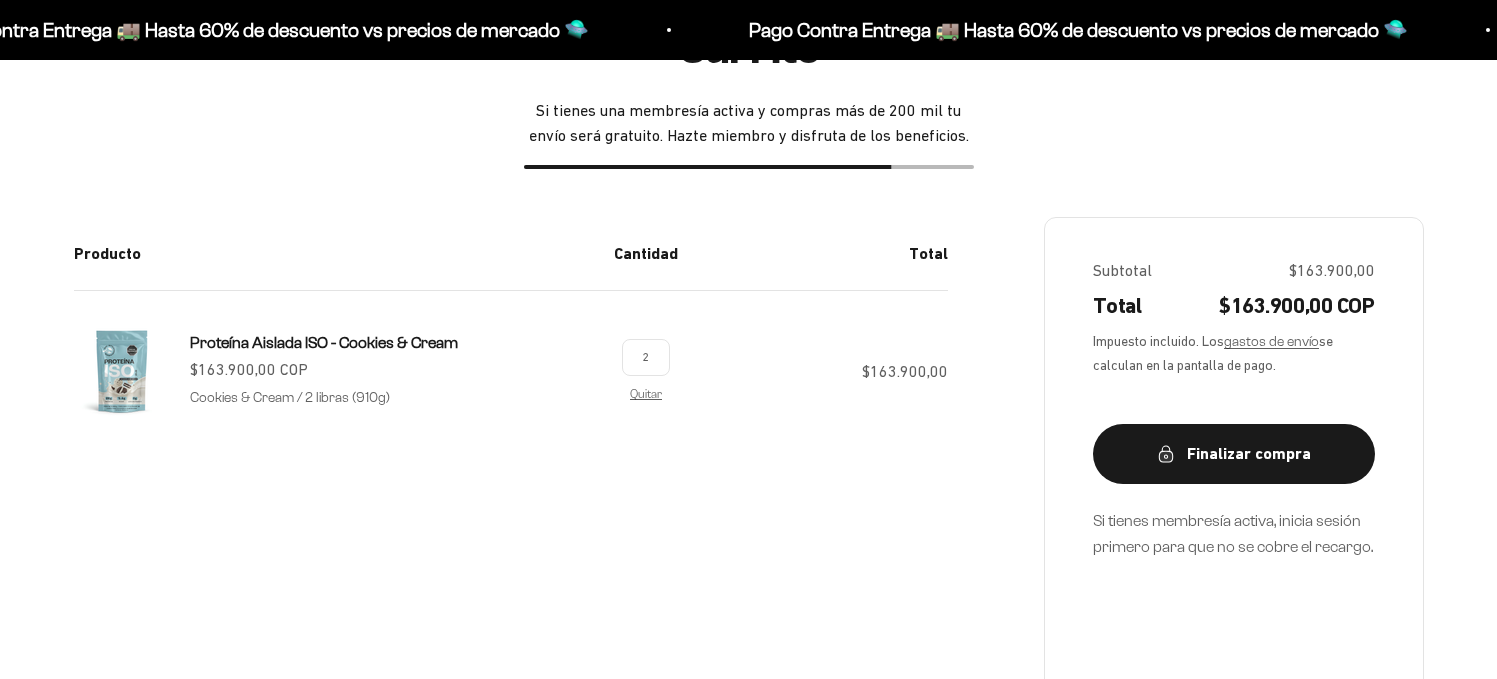 type on "2" 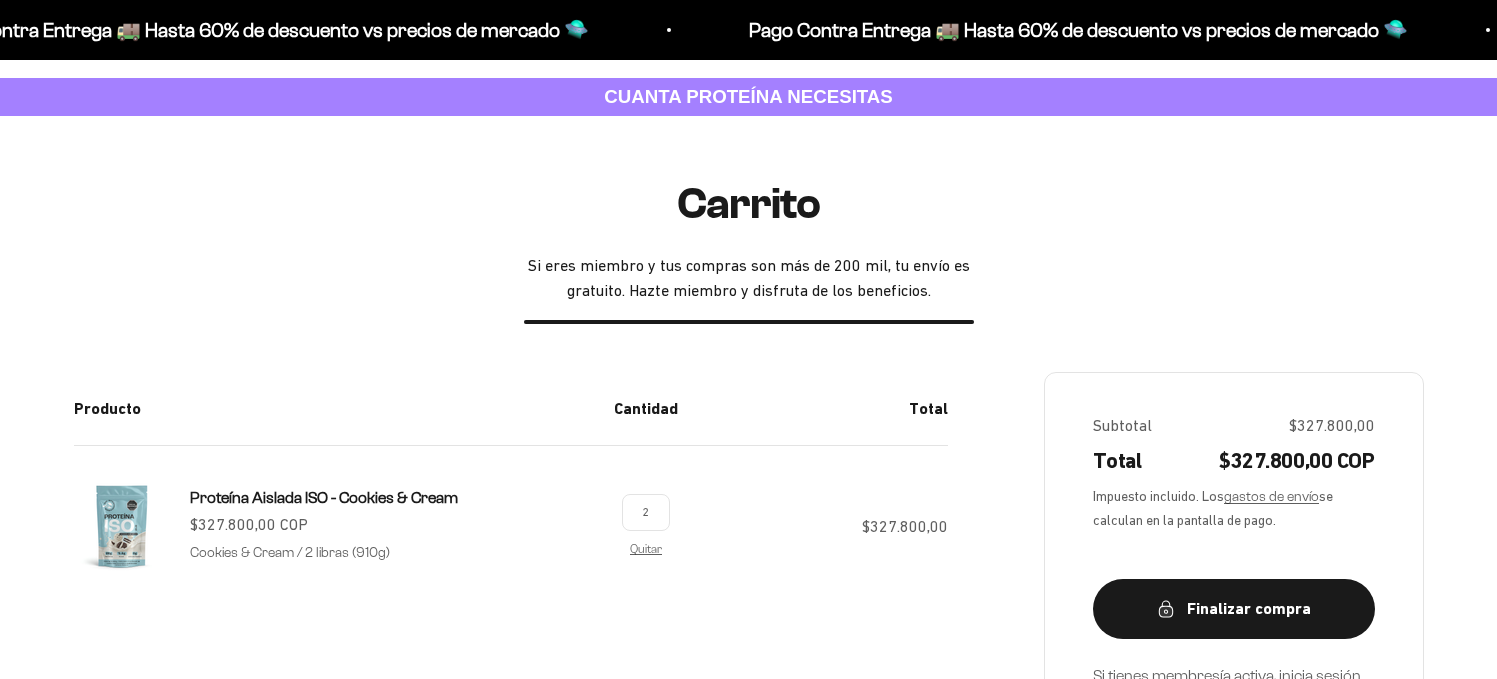 scroll, scrollTop: 0, scrollLeft: 0, axis: both 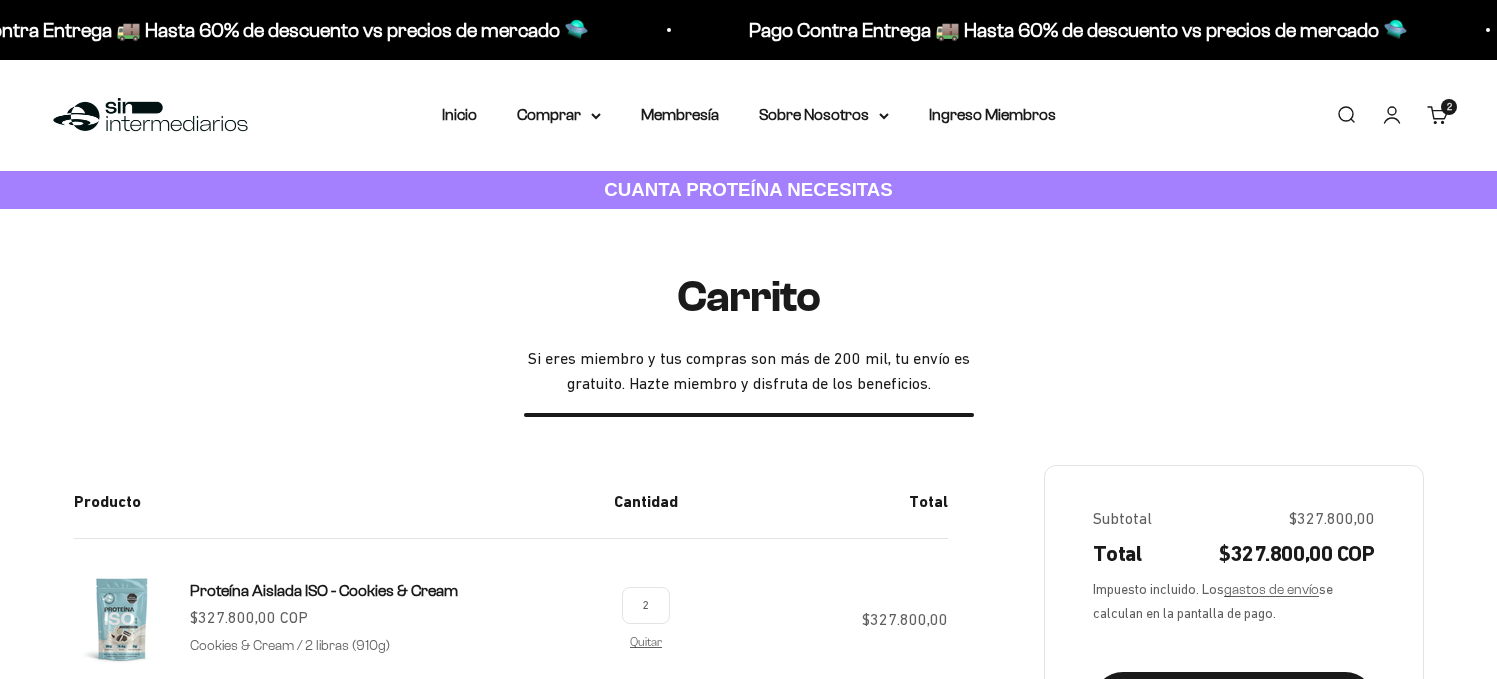 click on "Iniciar sesión" at bounding box center [1392, 115] 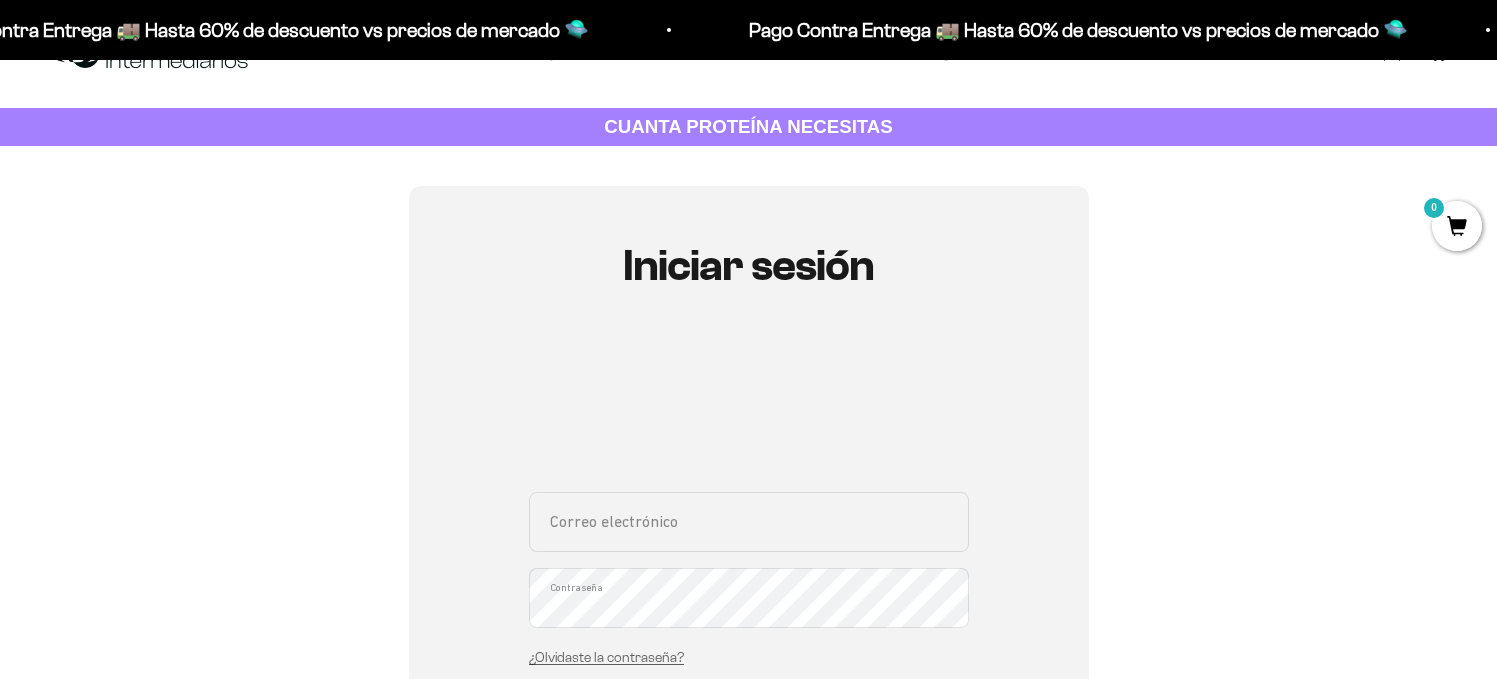 scroll, scrollTop: 185, scrollLeft: 0, axis: vertical 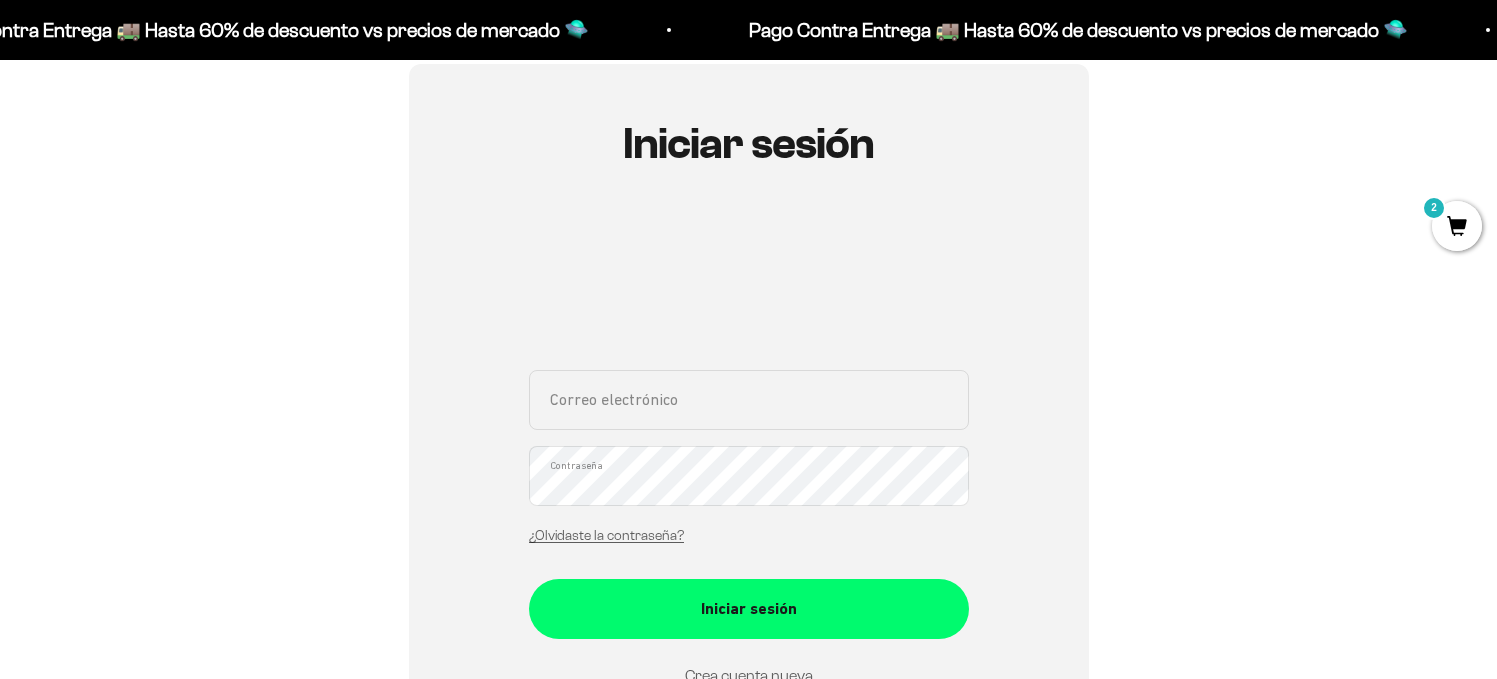 click on "Correo electrónico" at bounding box center [749, 400] 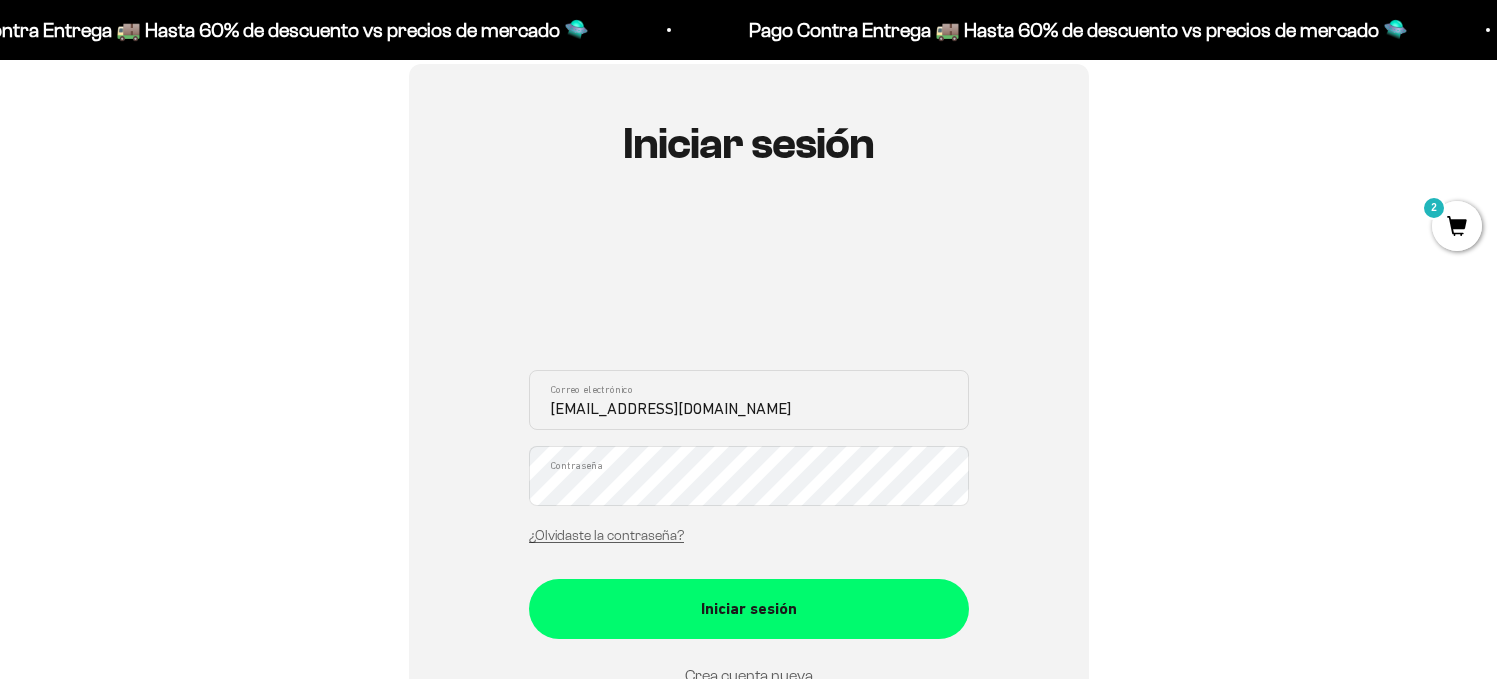 type on "[EMAIL_ADDRESS][DOMAIN_NAME]" 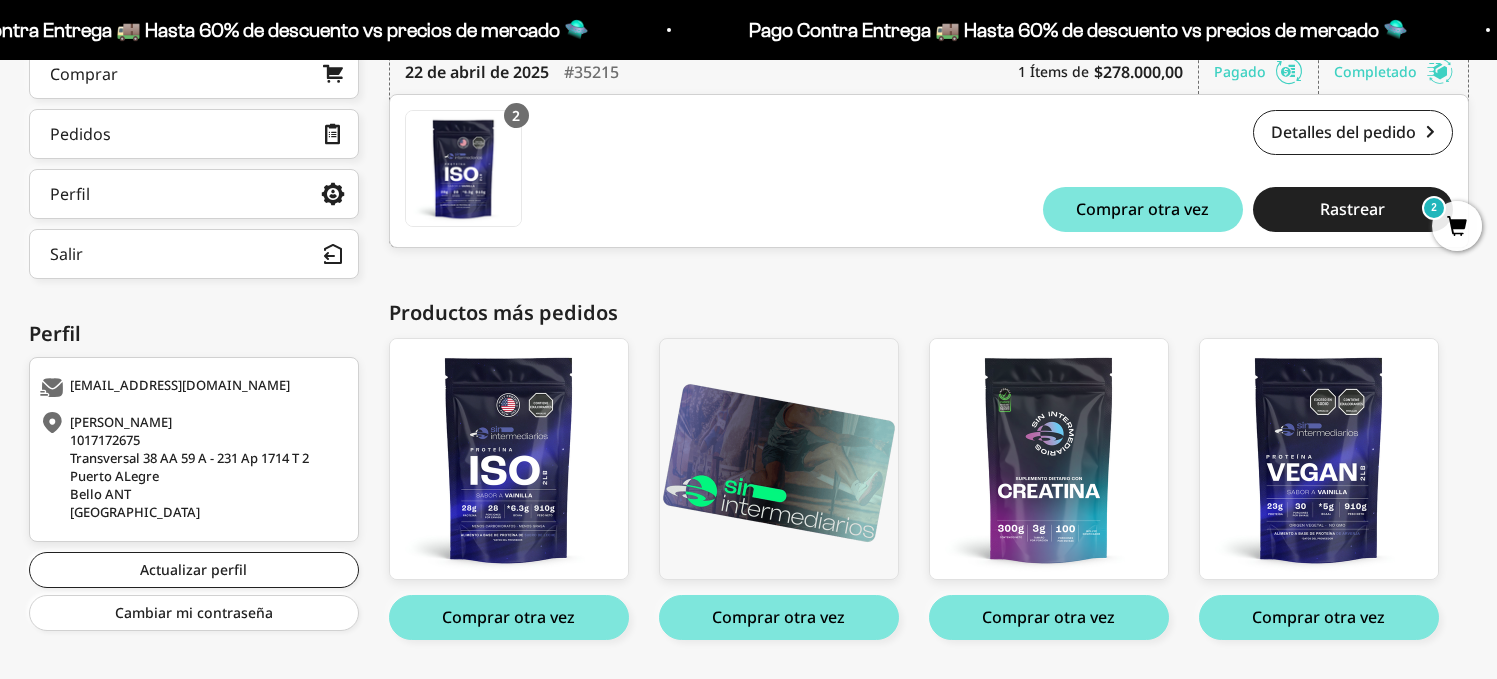 scroll, scrollTop: 410, scrollLeft: 0, axis: vertical 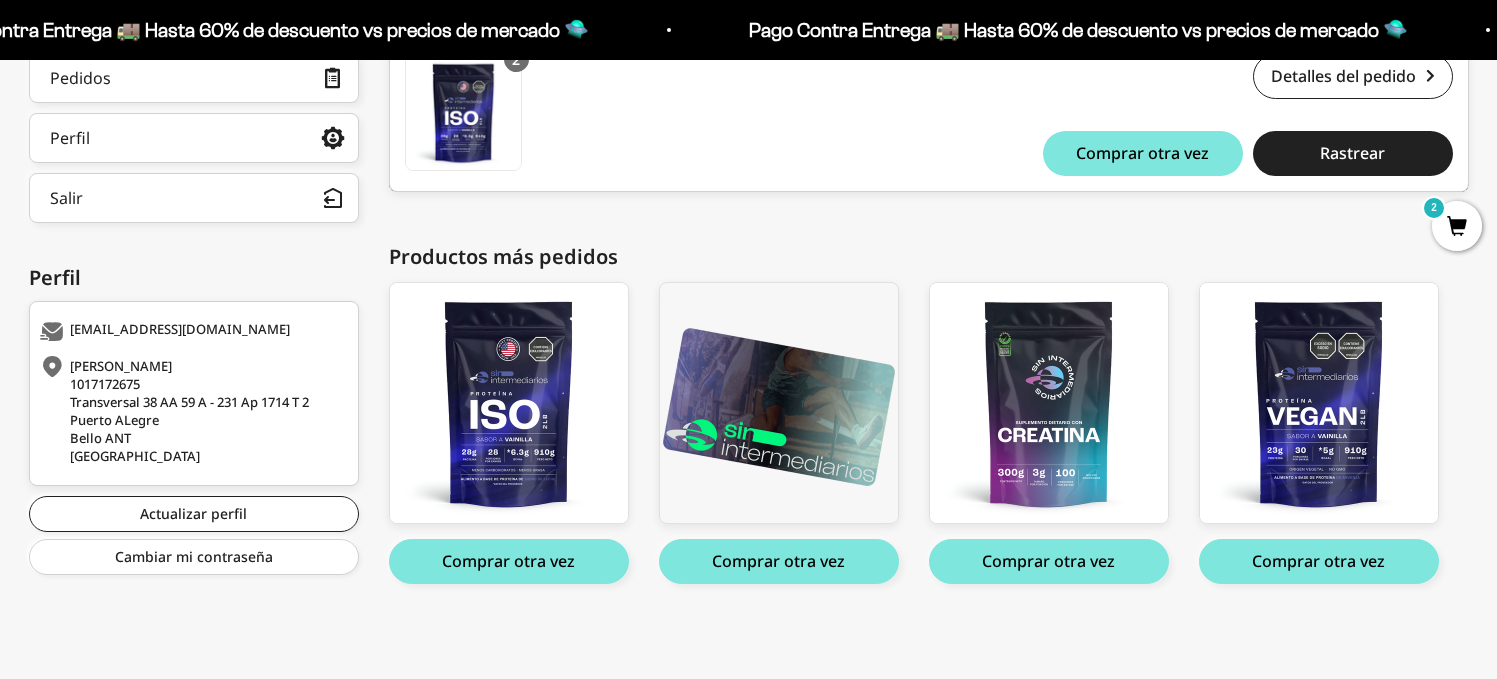 click on "2" at bounding box center [1457, 226] 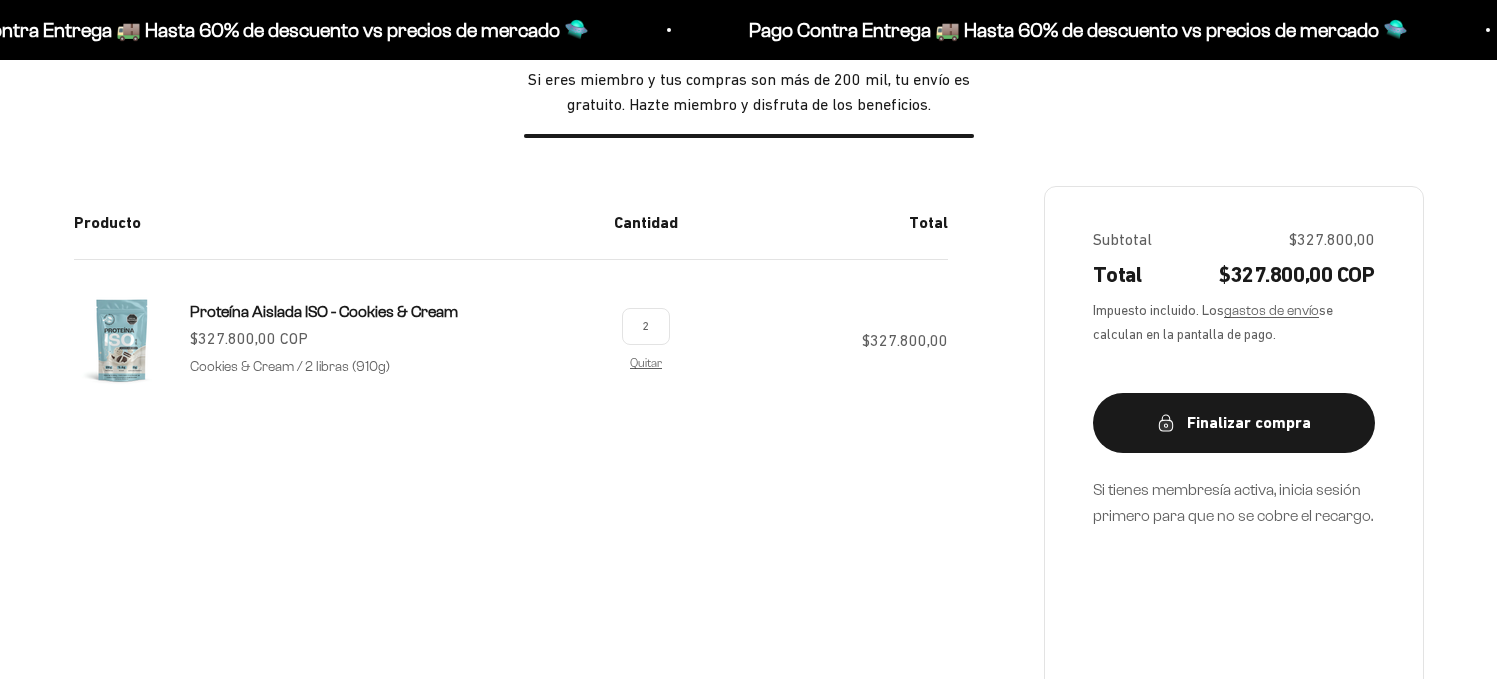scroll, scrollTop: 356, scrollLeft: 0, axis: vertical 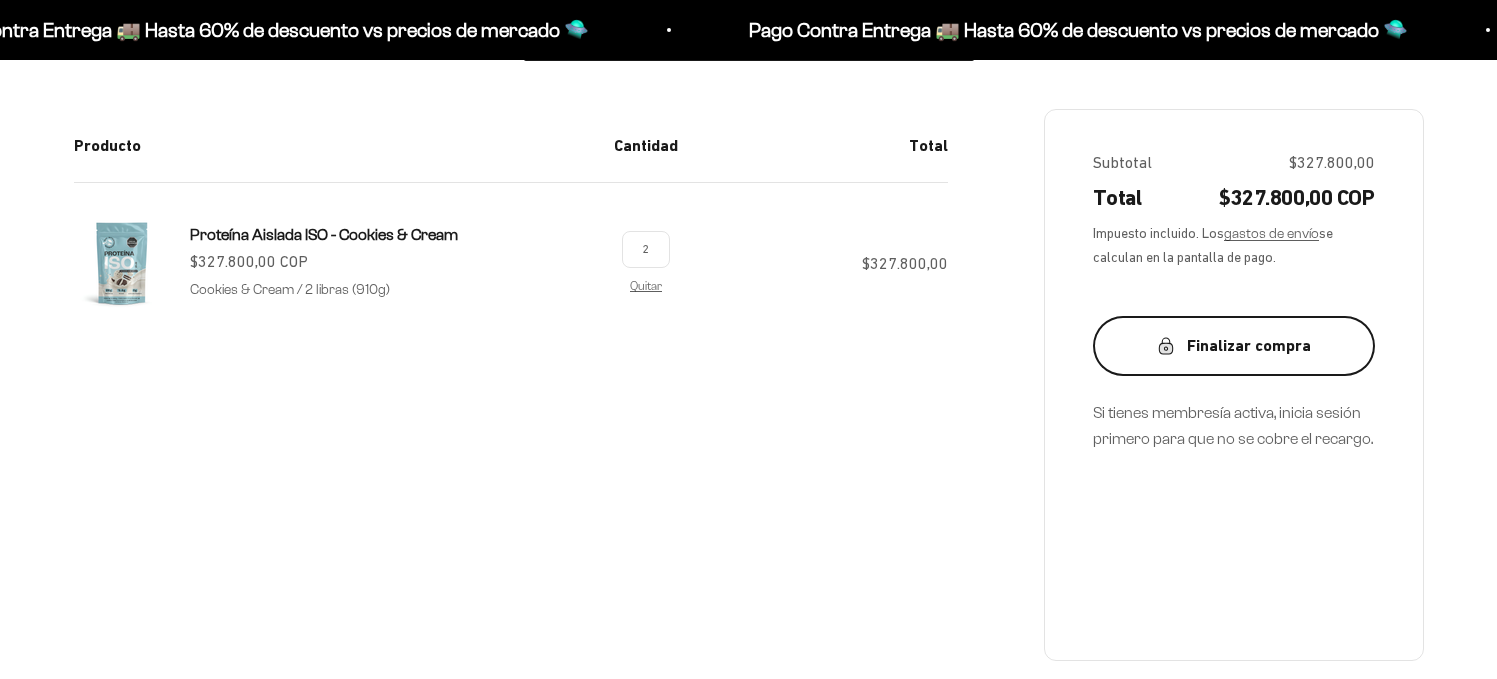 click on "Finalizar compra" at bounding box center (1234, 346) 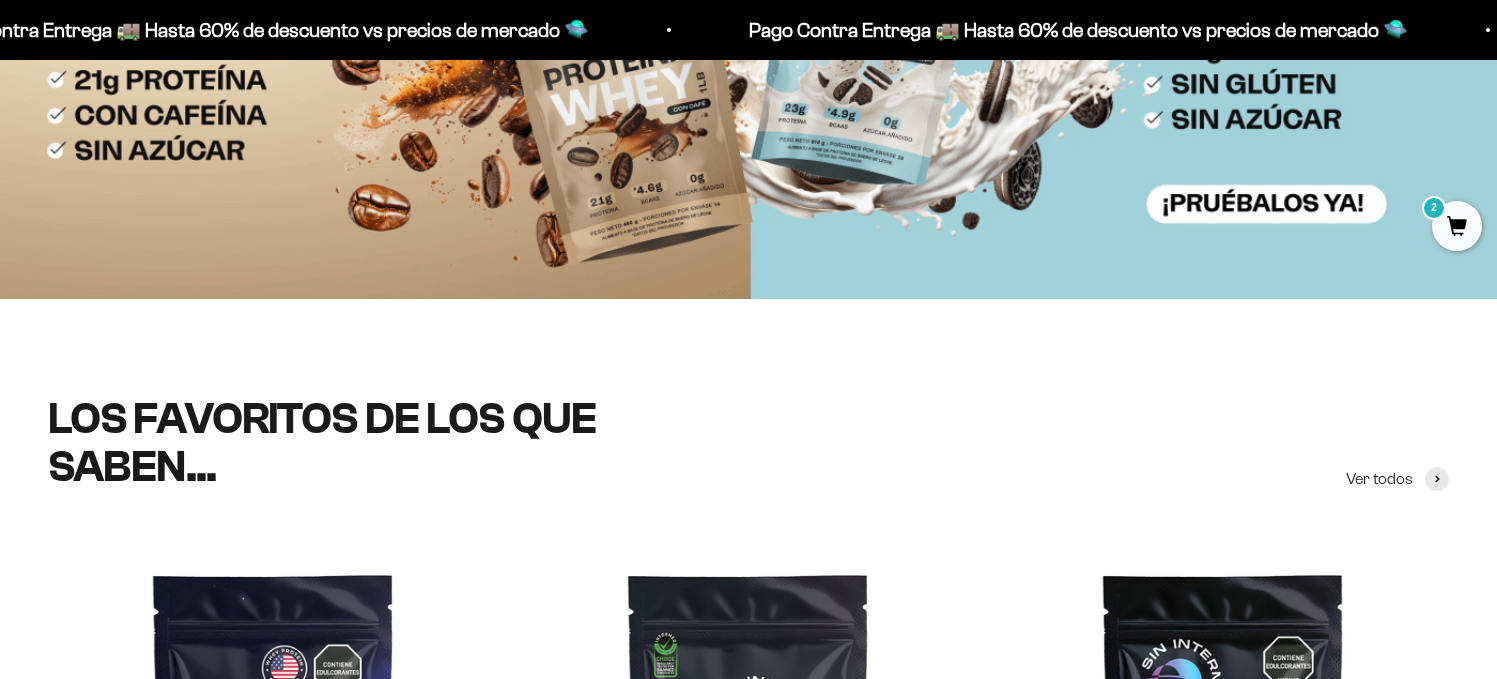 scroll, scrollTop: 0, scrollLeft: 0, axis: both 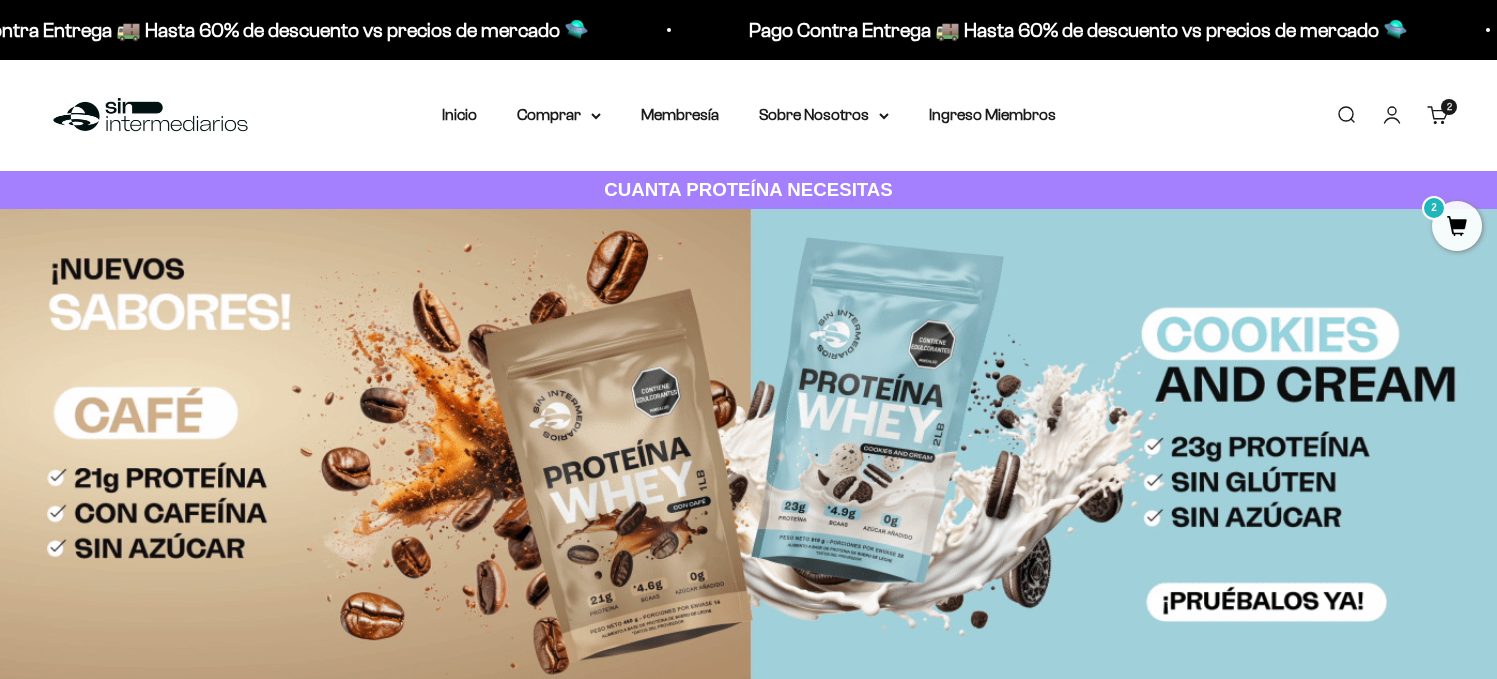click on "Menú
Buscar
Inicio
Comprar
Proteínas
Ver Todos
Whey
Iso Vegan Pancakes Pre-Entreno 2" at bounding box center [748, 115] 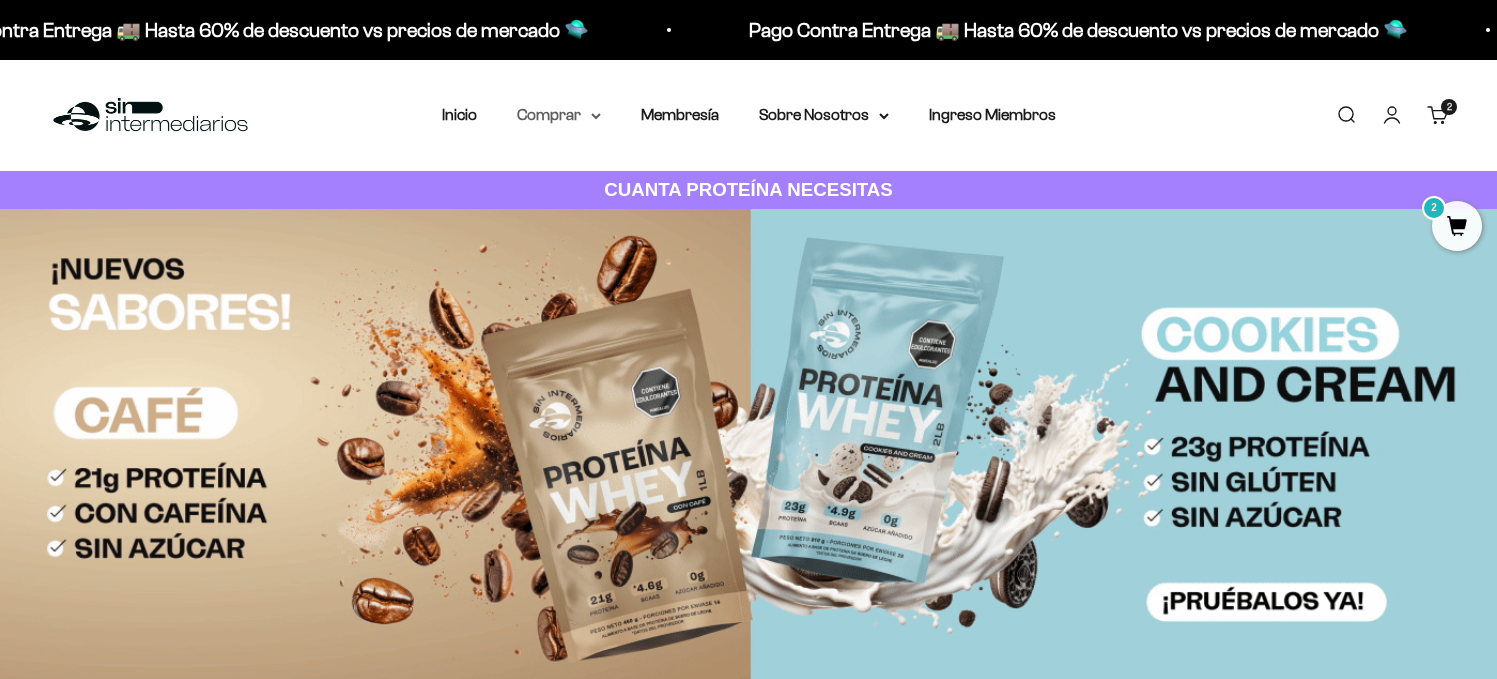 click on "Comprar" at bounding box center [559, 115] 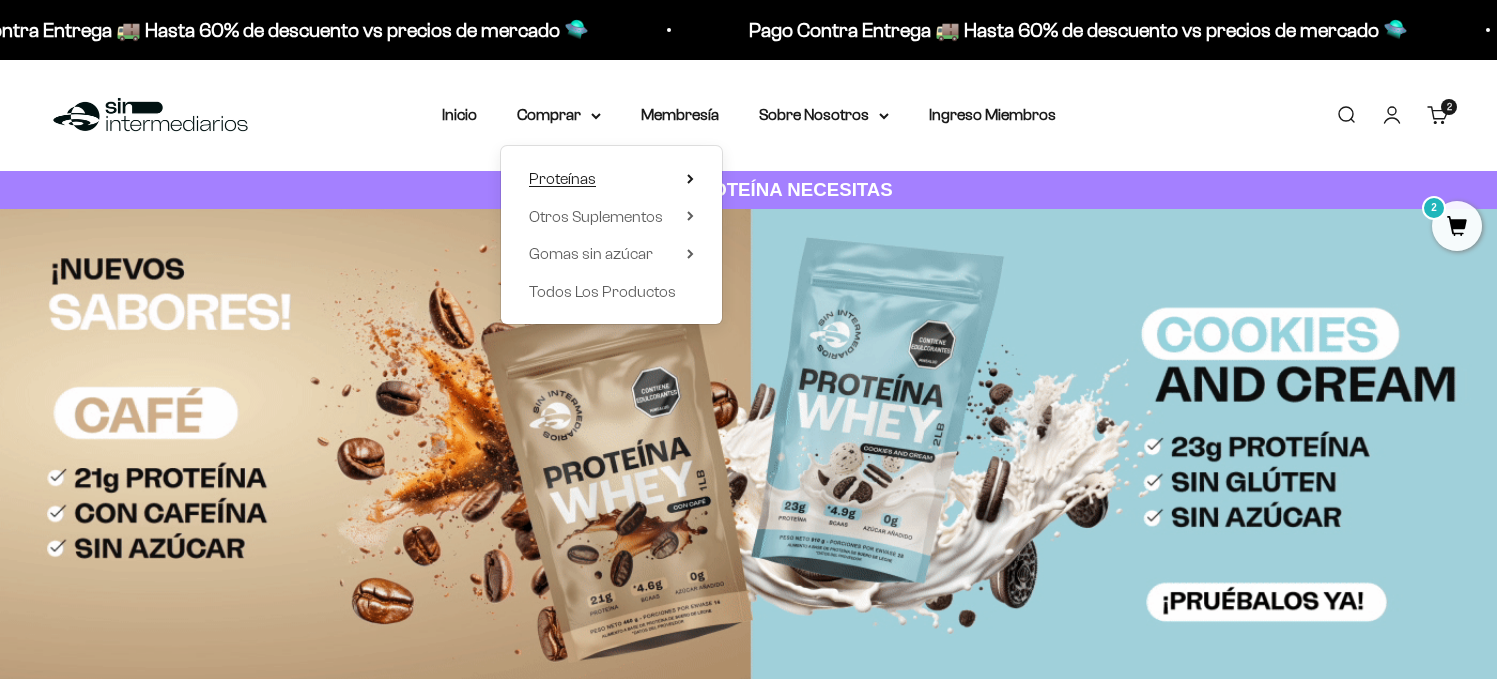 click on "Proteínas" at bounding box center [562, 179] 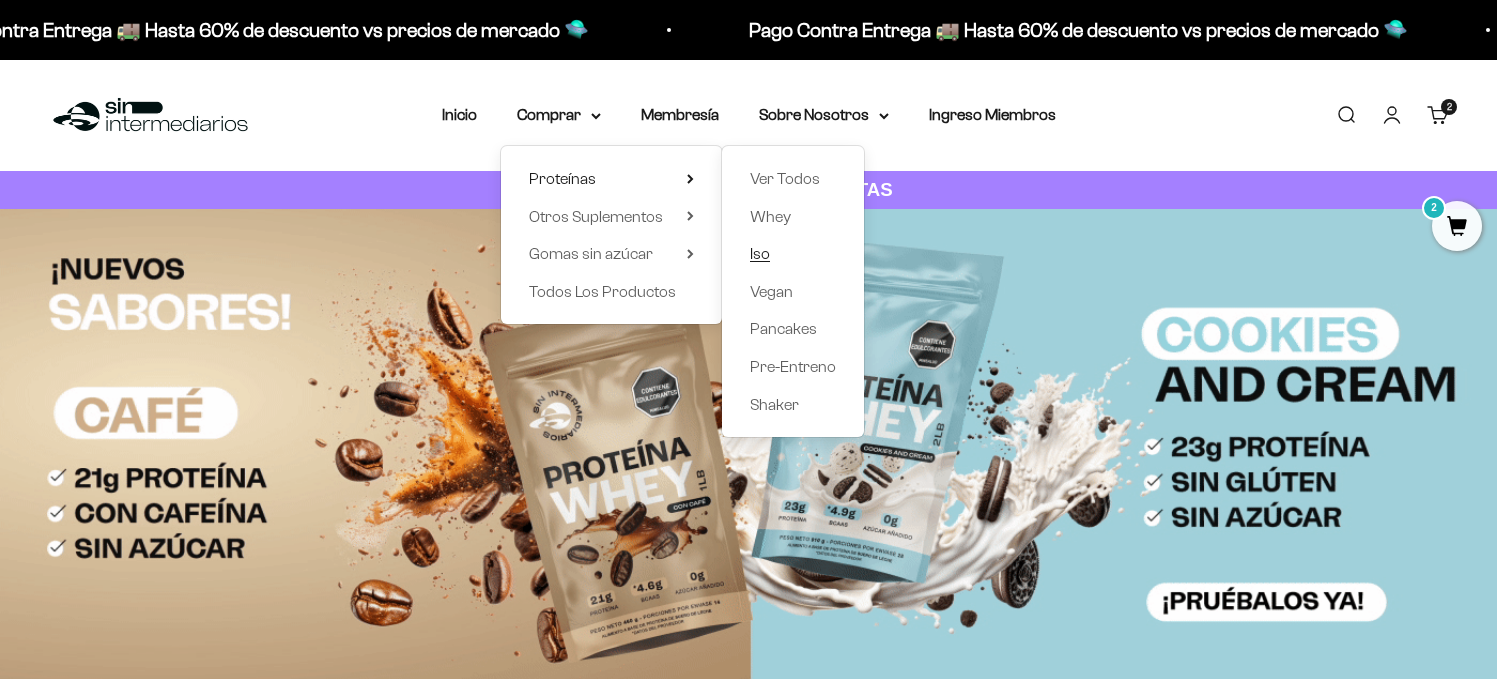 click on "Iso" at bounding box center [760, 253] 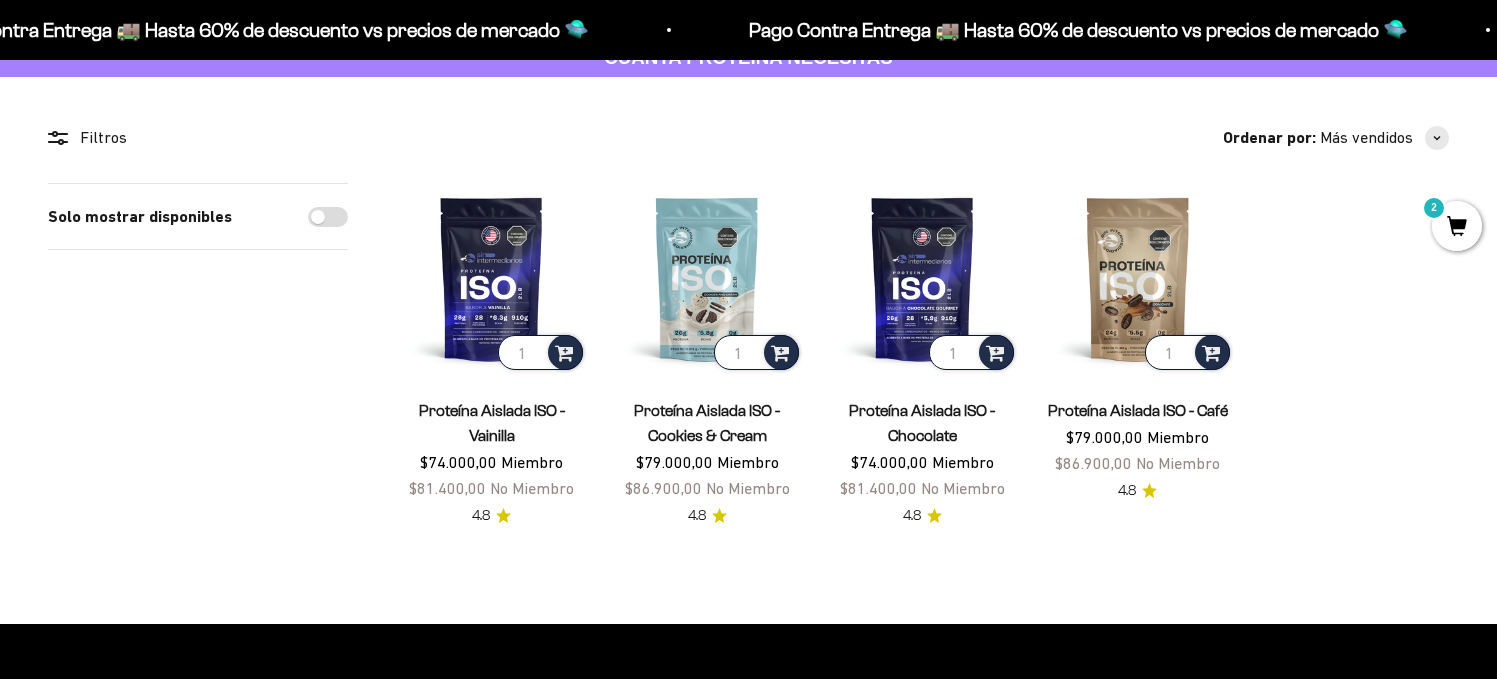 scroll, scrollTop: 128, scrollLeft: 0, axis: vertical 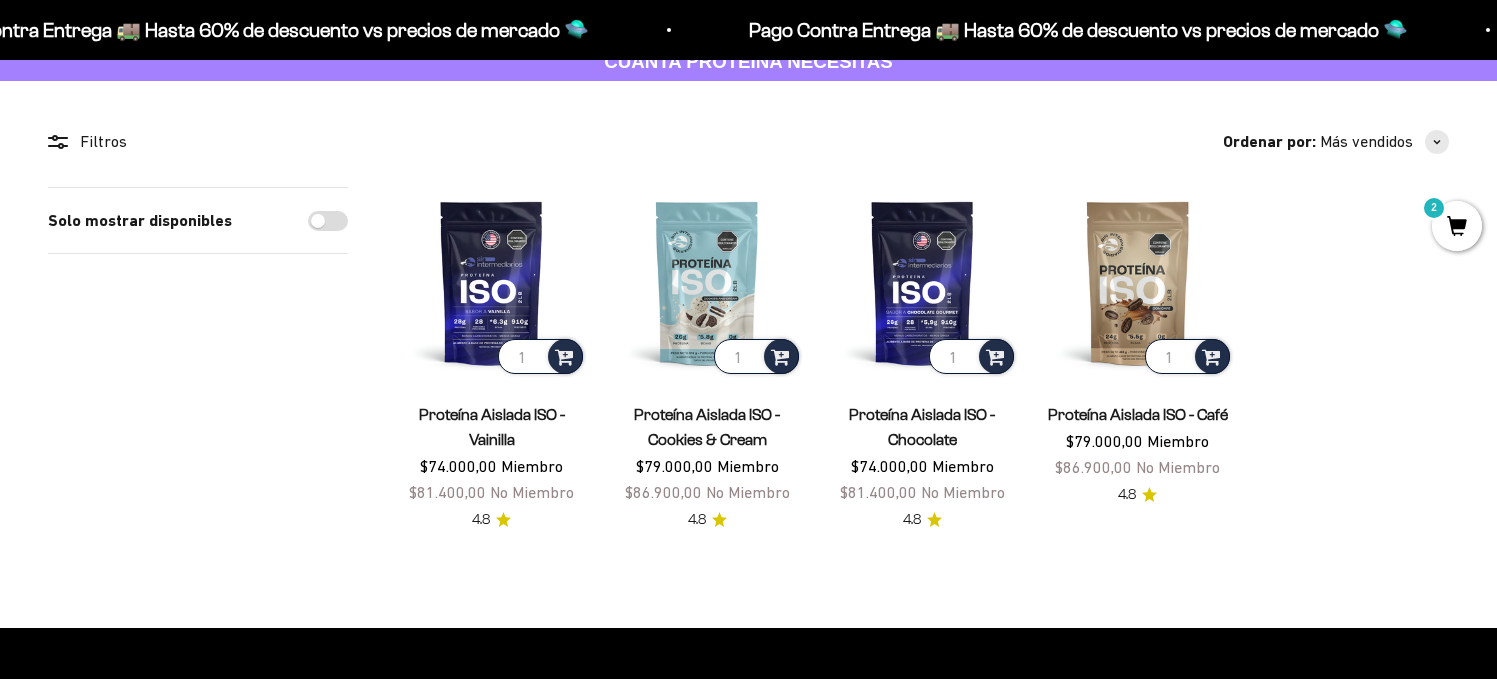 click on "2" at bounding box center (1457, 226) 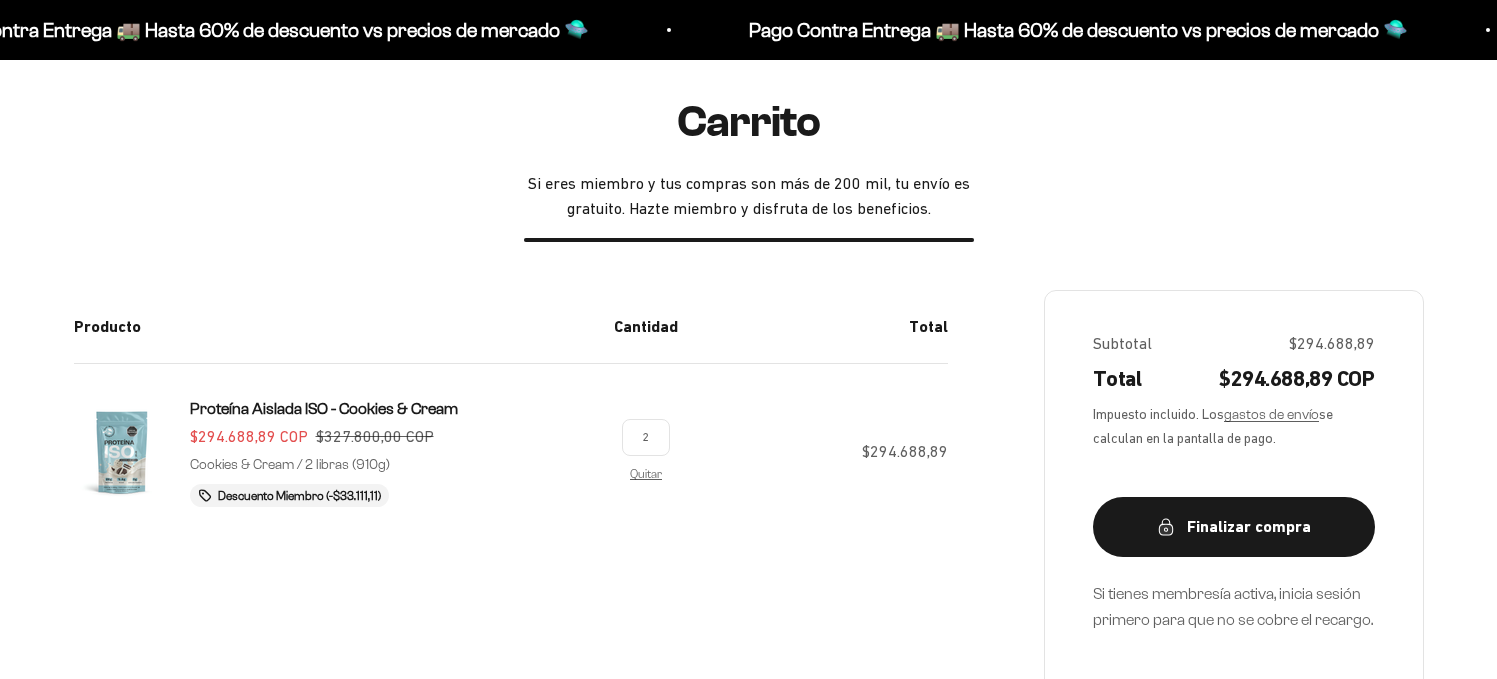 scroll, scrollTop: 181, scrollLeft: 0, axis: vertical 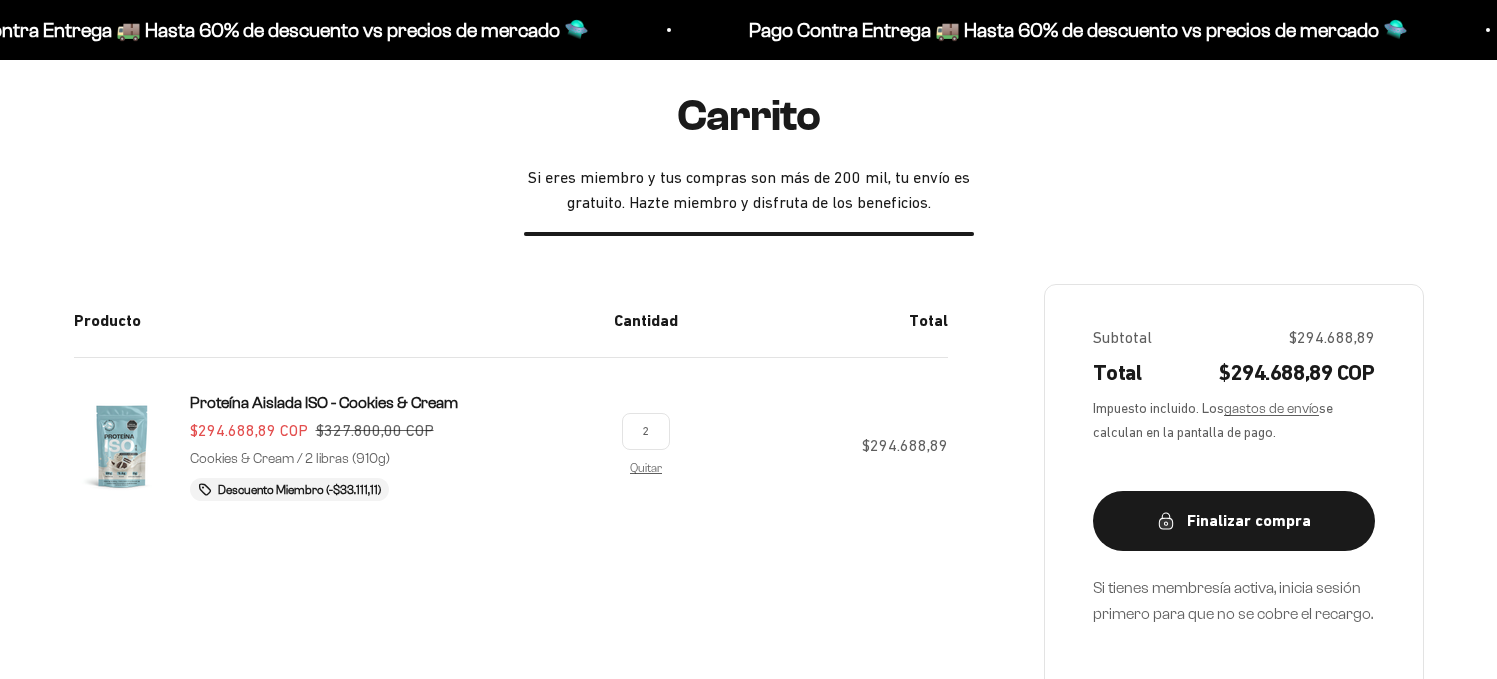 click on "Quitar" at bounding box center [646, 468] 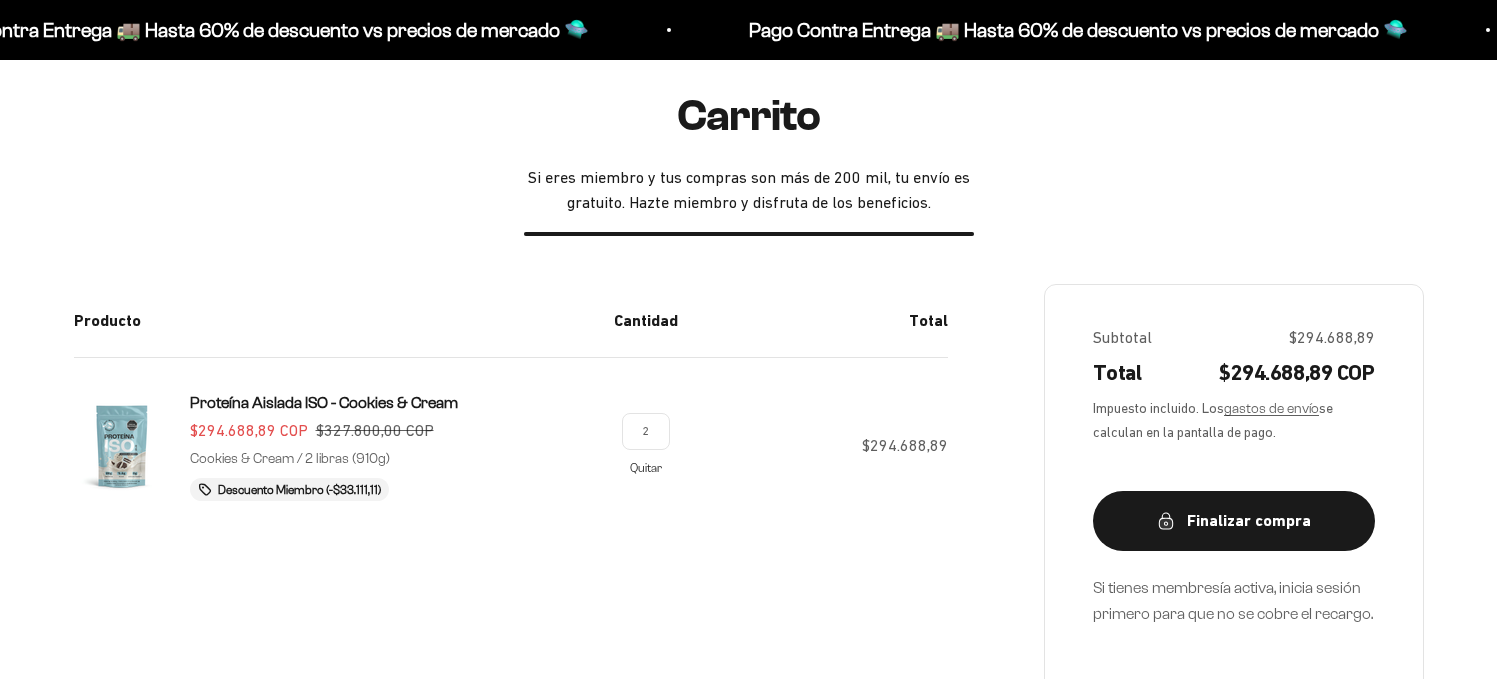 click on "Quitar" at bounding box center [646, 467] 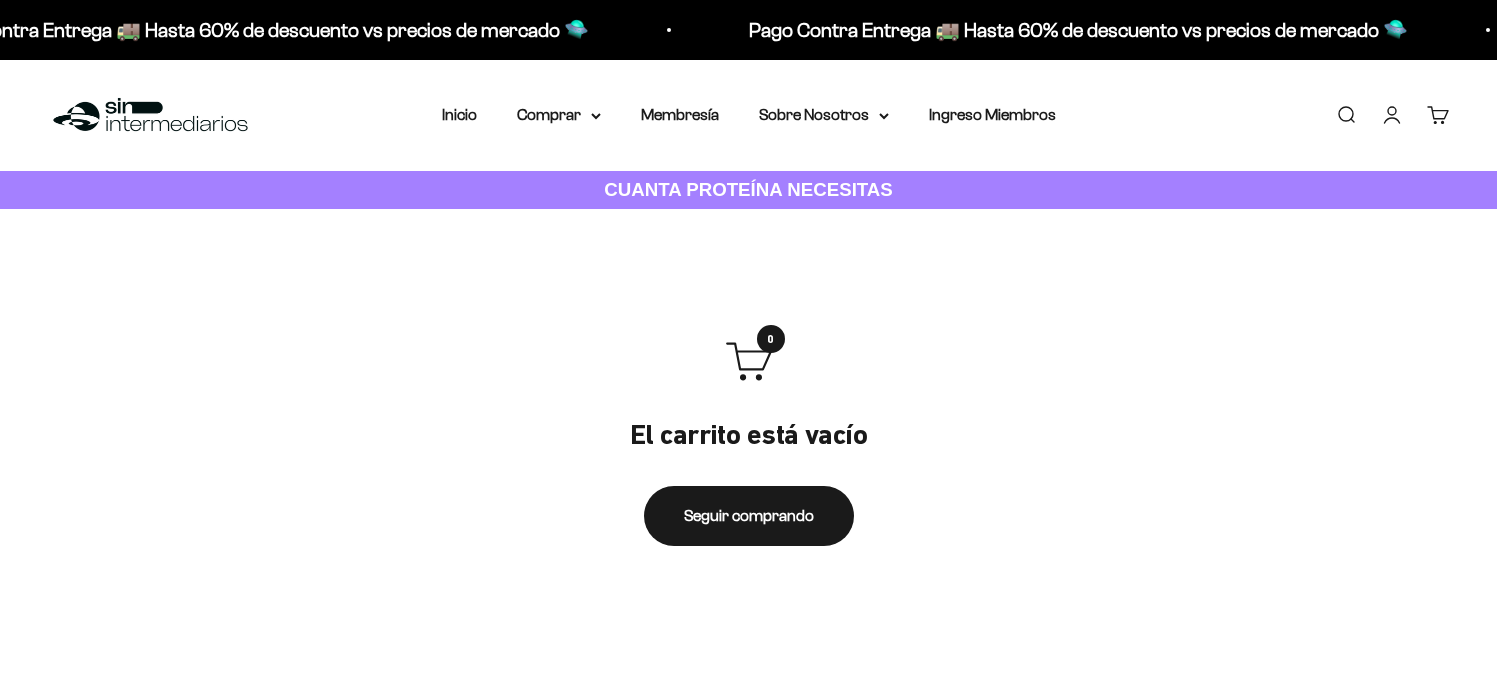 scroll, scrollTop: 179, scrollLeft: 0, axis: vertical 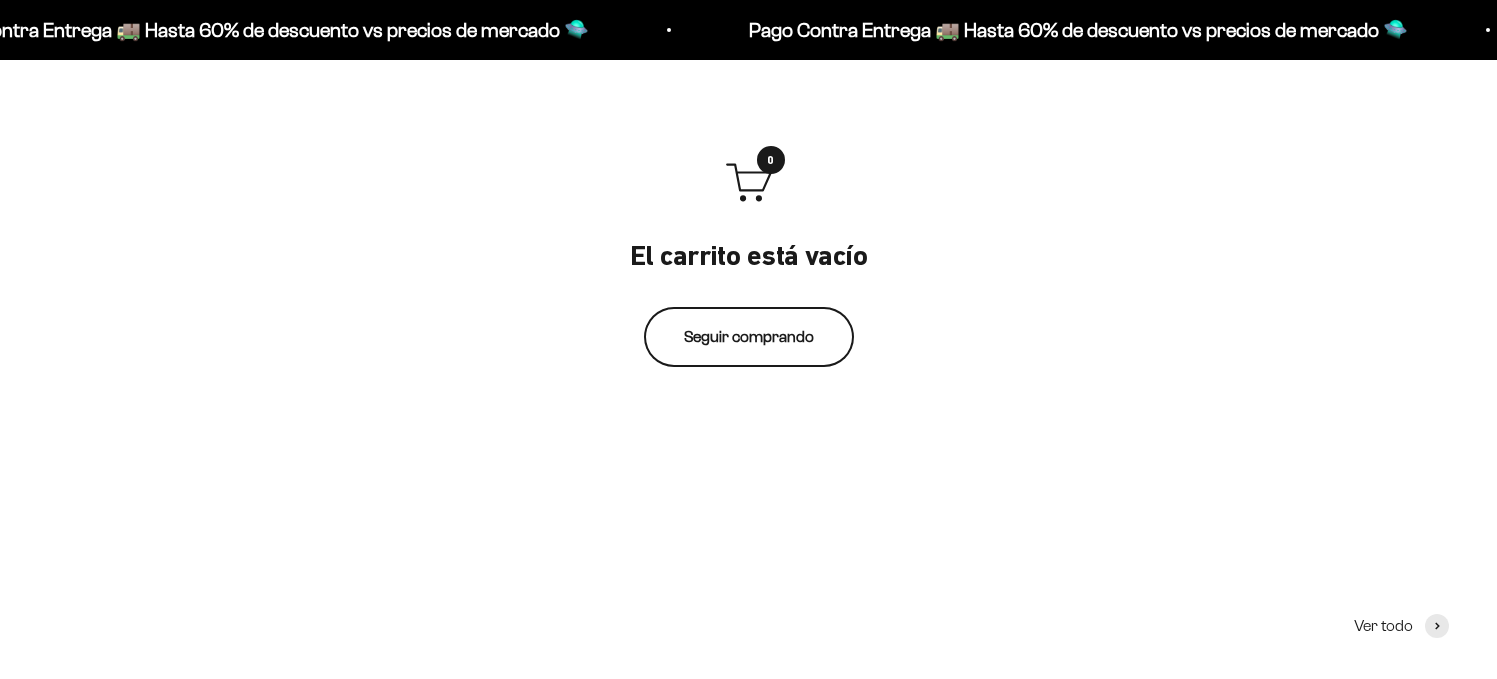 click on "Seguir comprando" at bounding box center [749, 337] 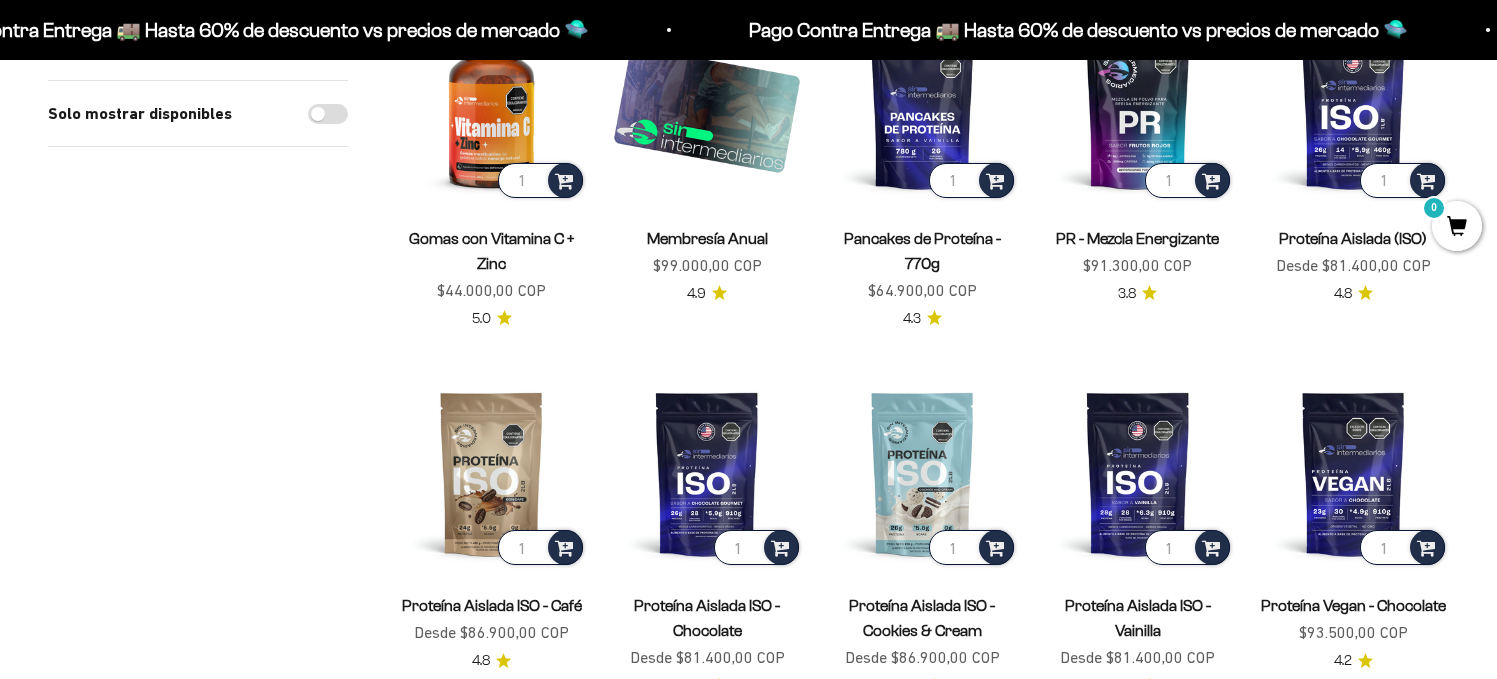 scroll, scrollTop: 1096, scrollLeft: 0, axis: vertical 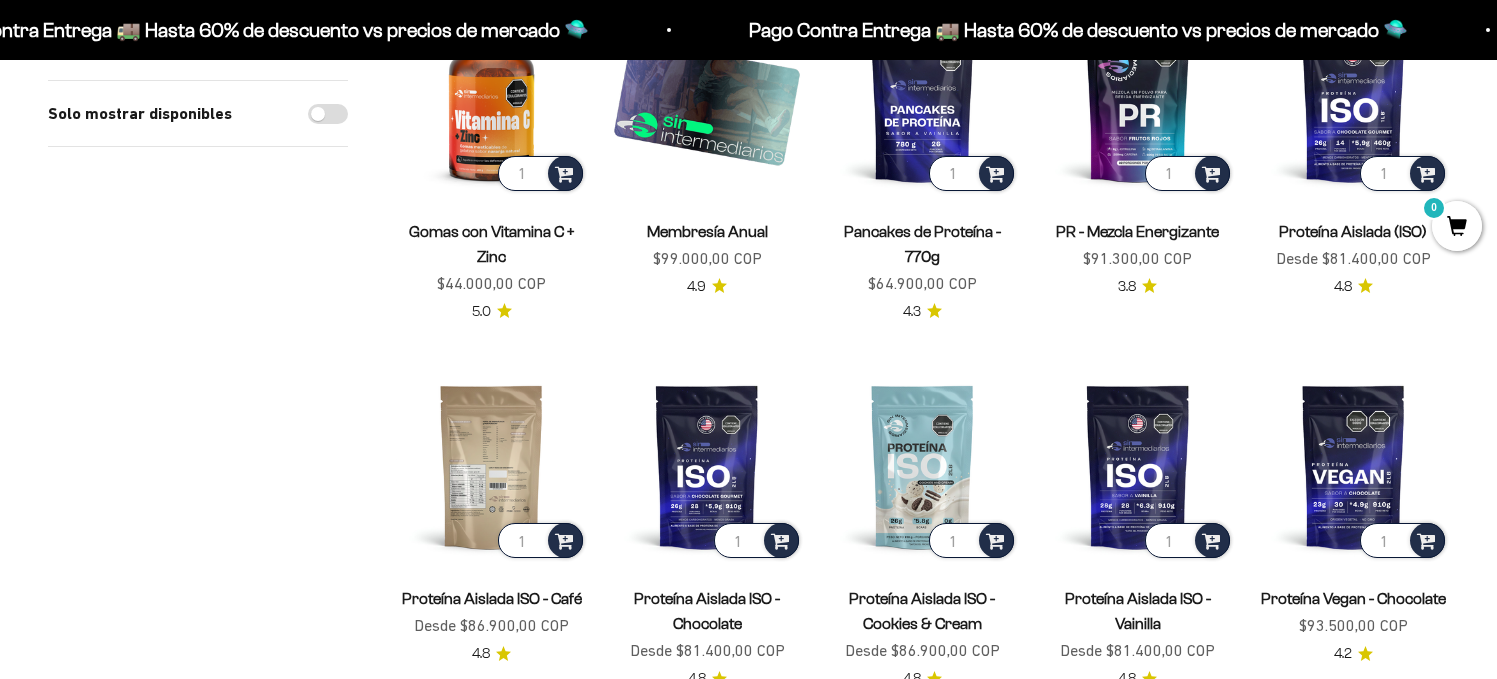 click at bounding box center [491, 466] 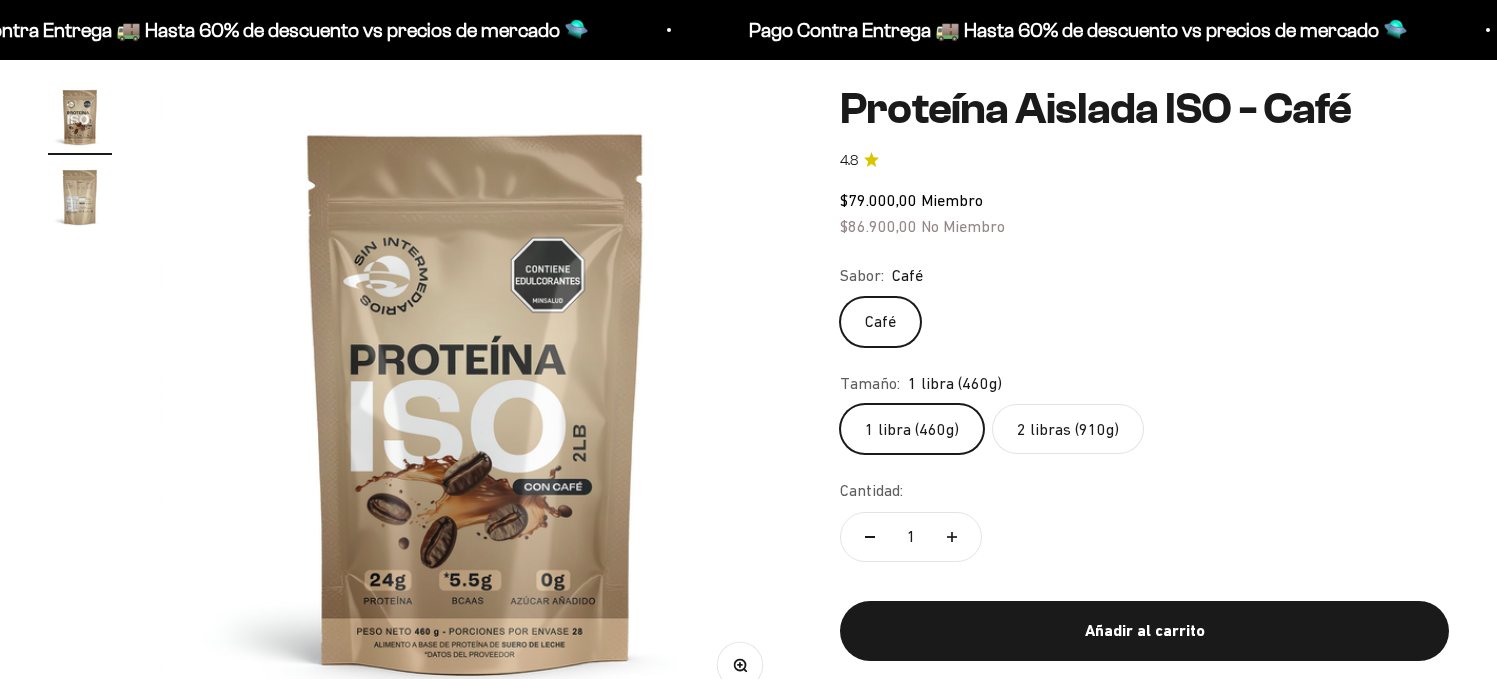 scroll, scrollTop: 172, scrollLeft: 0, axis: vertical 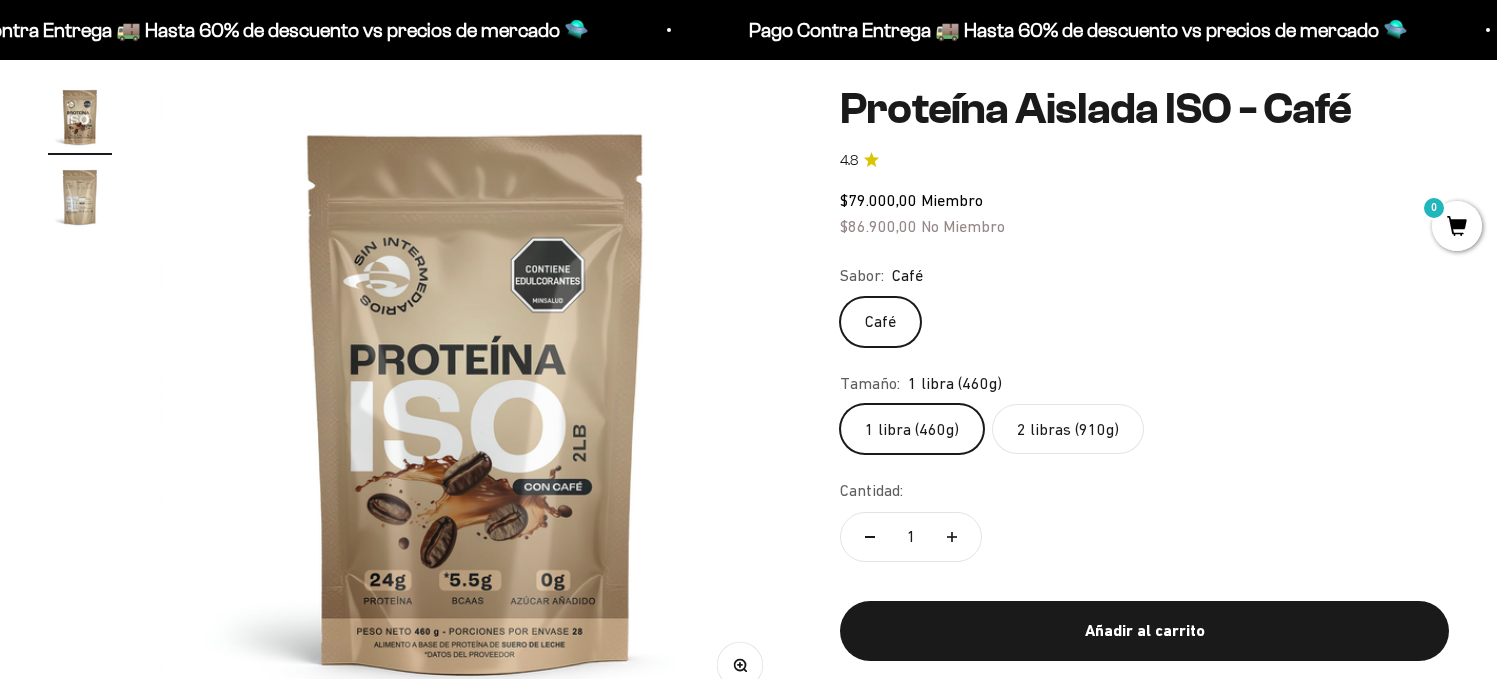 click on "2 libras (910g)" 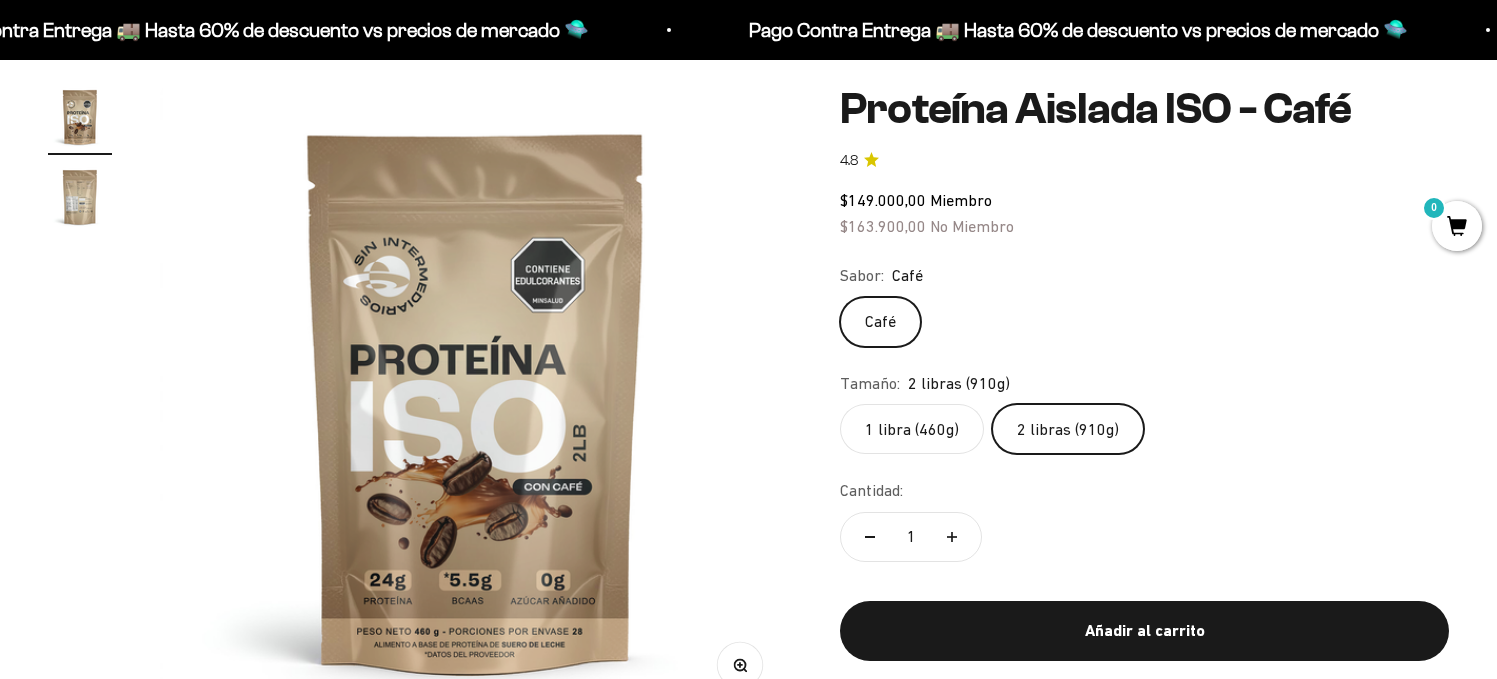 click 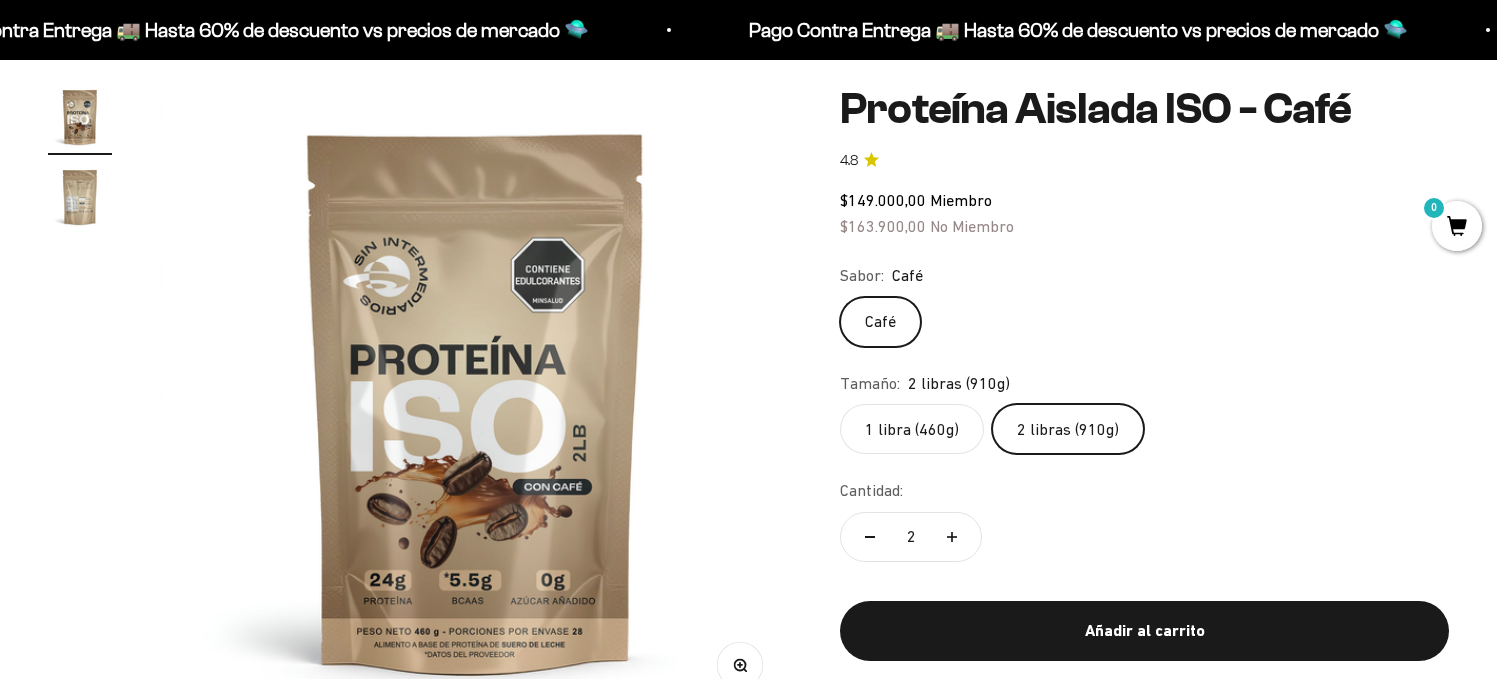 click on "Cantidad:
2" 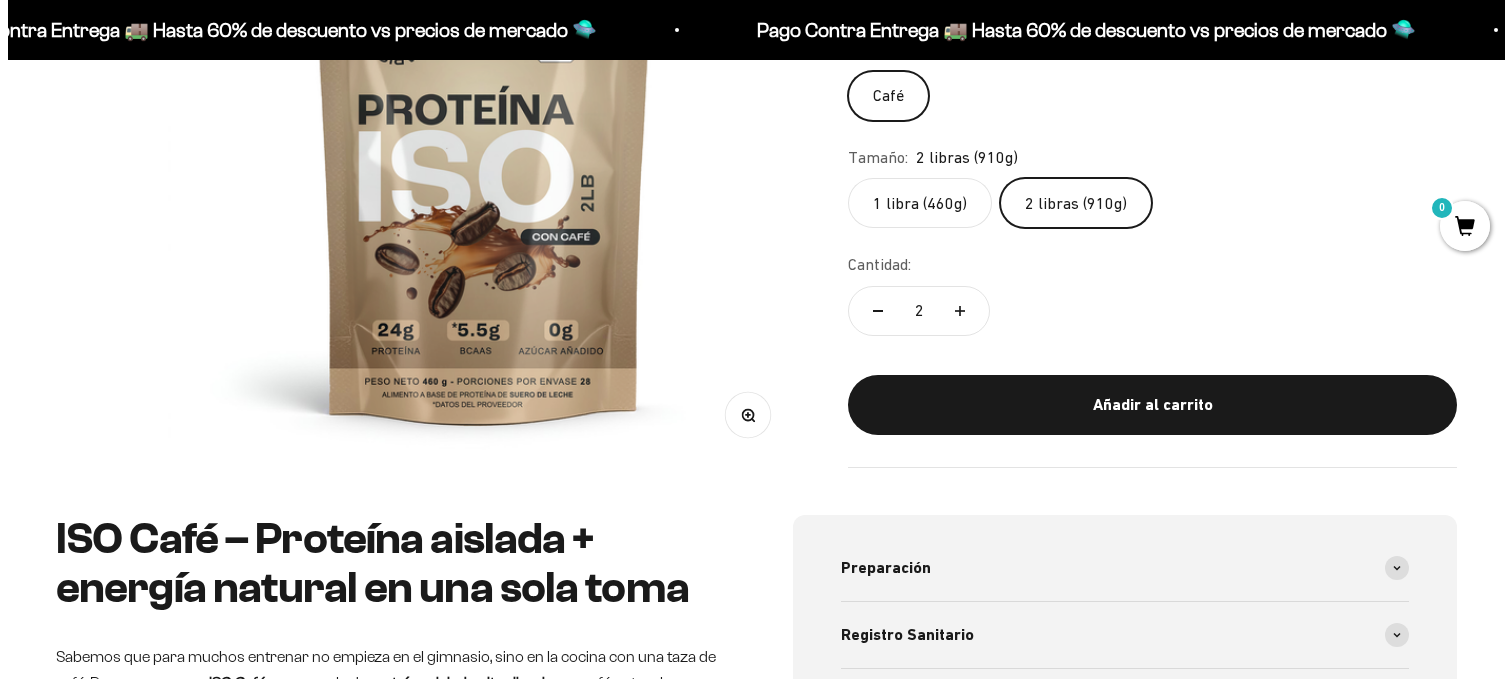 scroll, scrollTop: 246, scrollLeft: 0, axis: vertical 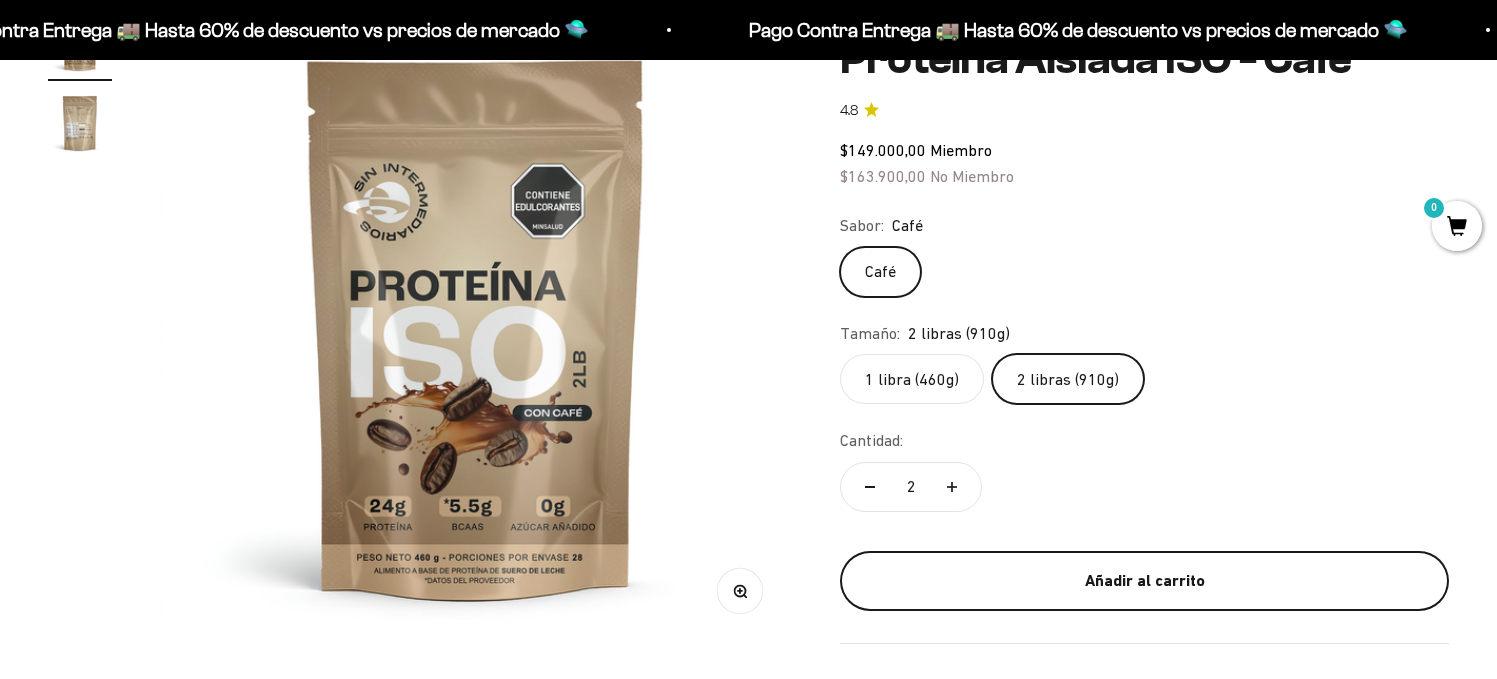 click on "Añadir al carrito" at bounding box center (1144, 580) 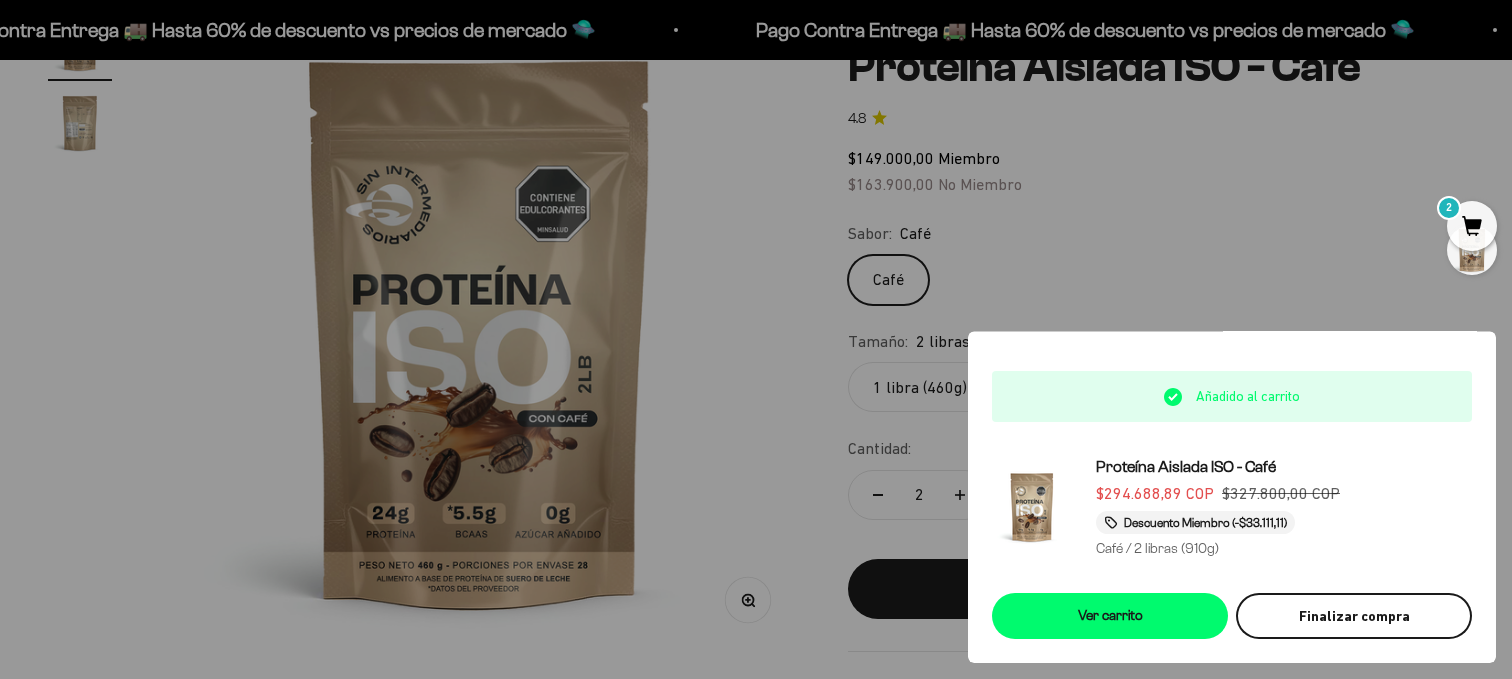click on "Finalizar compra" at bounding box center [1354, 616] 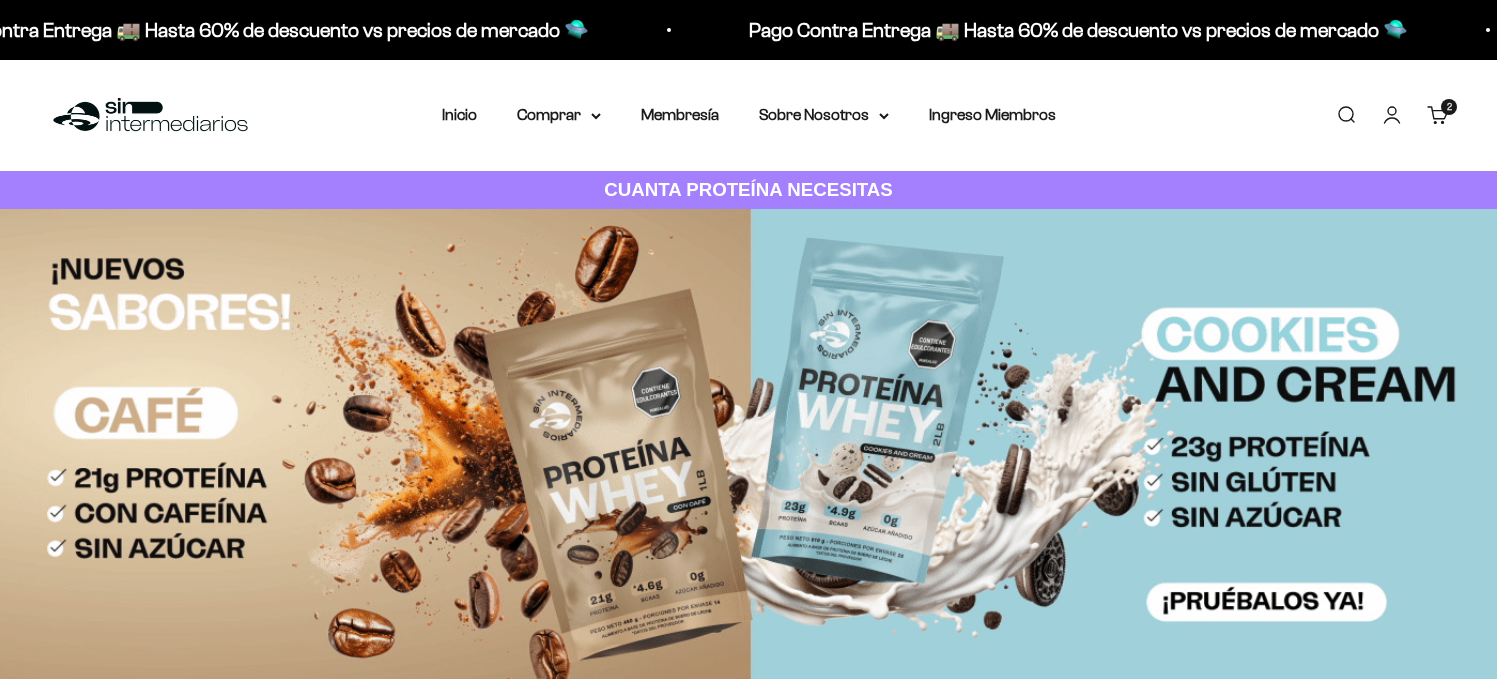 scroll, scrollTop: 0, scrollLeft: 0, axis: both 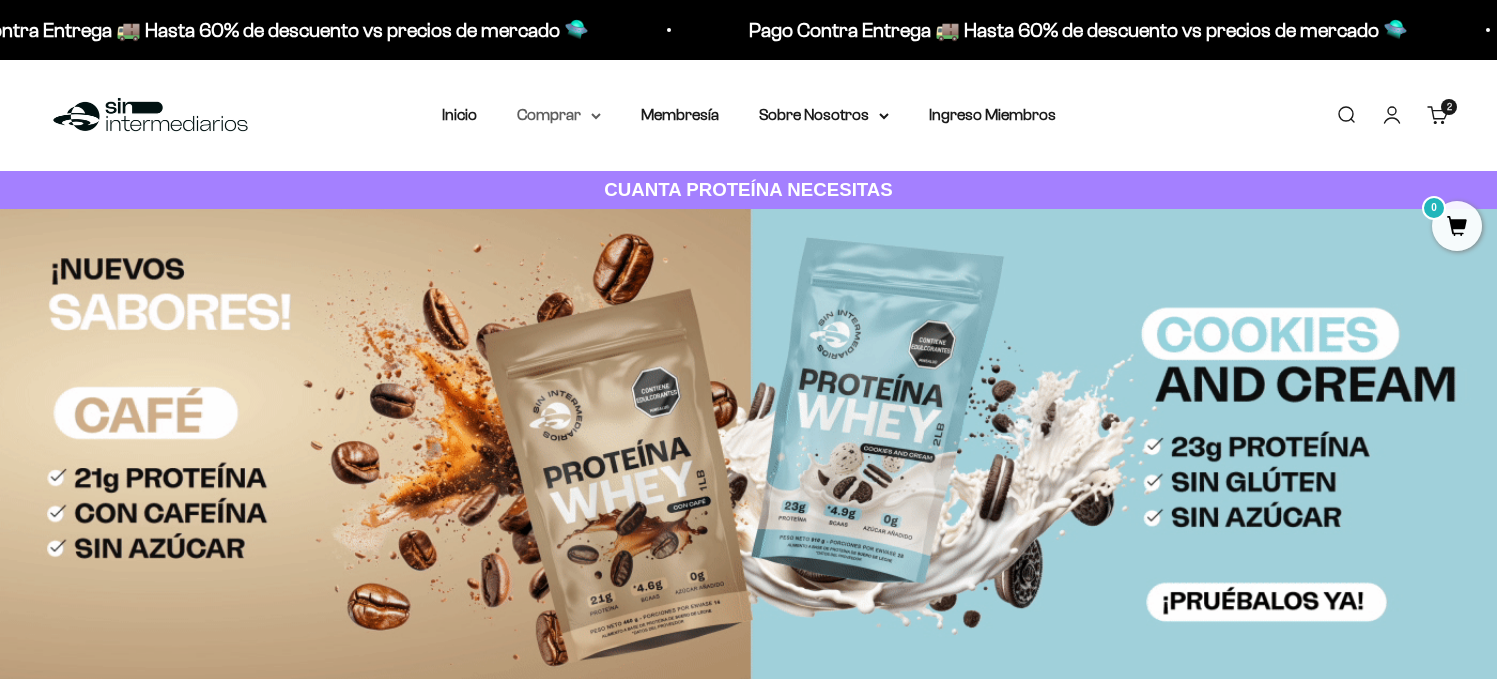 click on "Comprar" at bounding box center [559, 115] 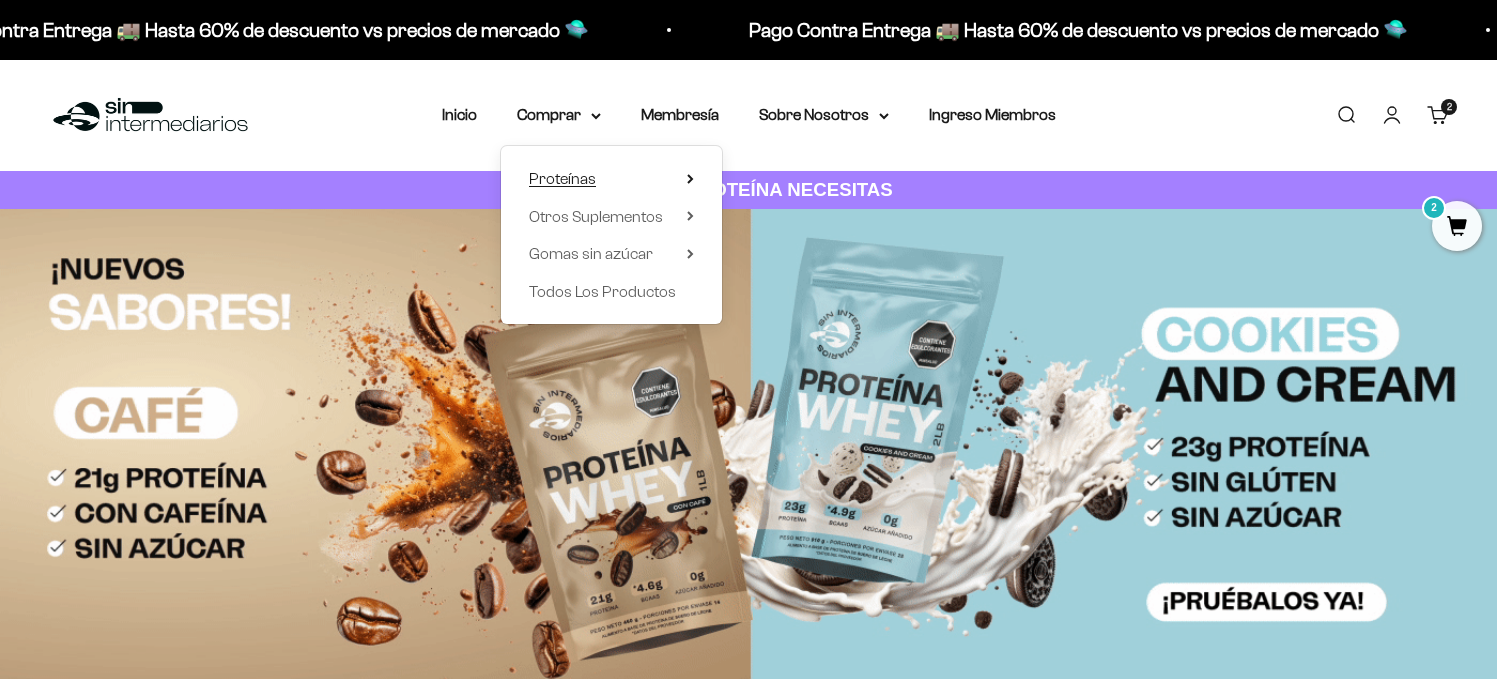 click on "Proteínas" at bounding box center [562, 178] 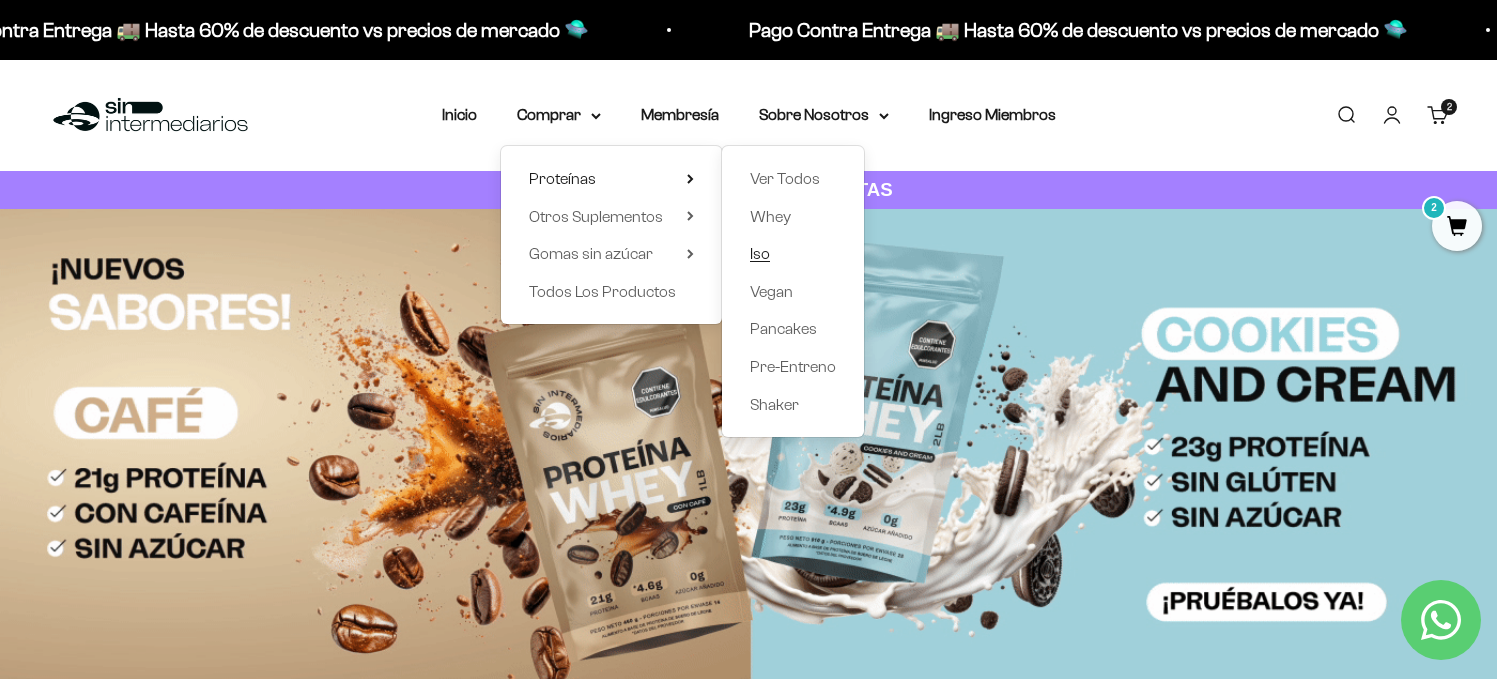 click on "Iso" at bounding box center (760, 253) 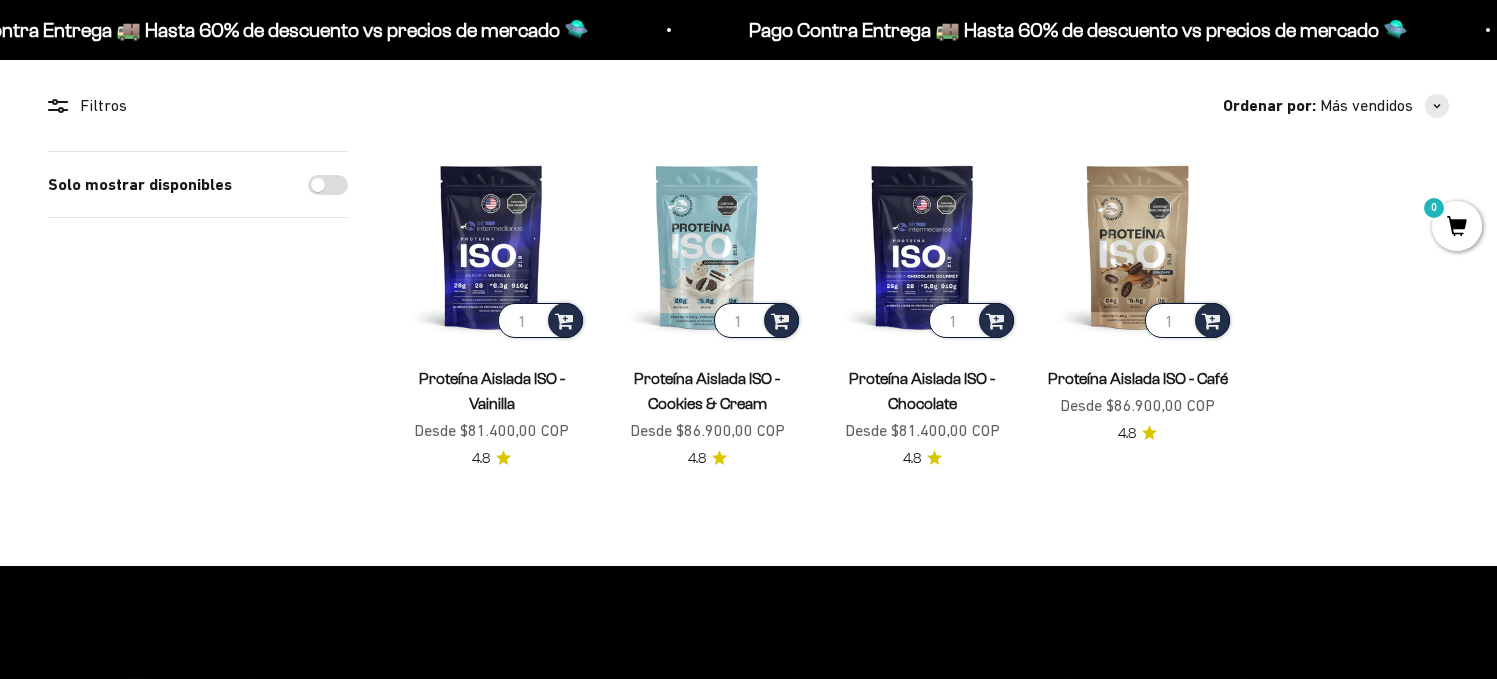 scroll, scrollTop: 165, scrollLeft: 0, axis: vertical 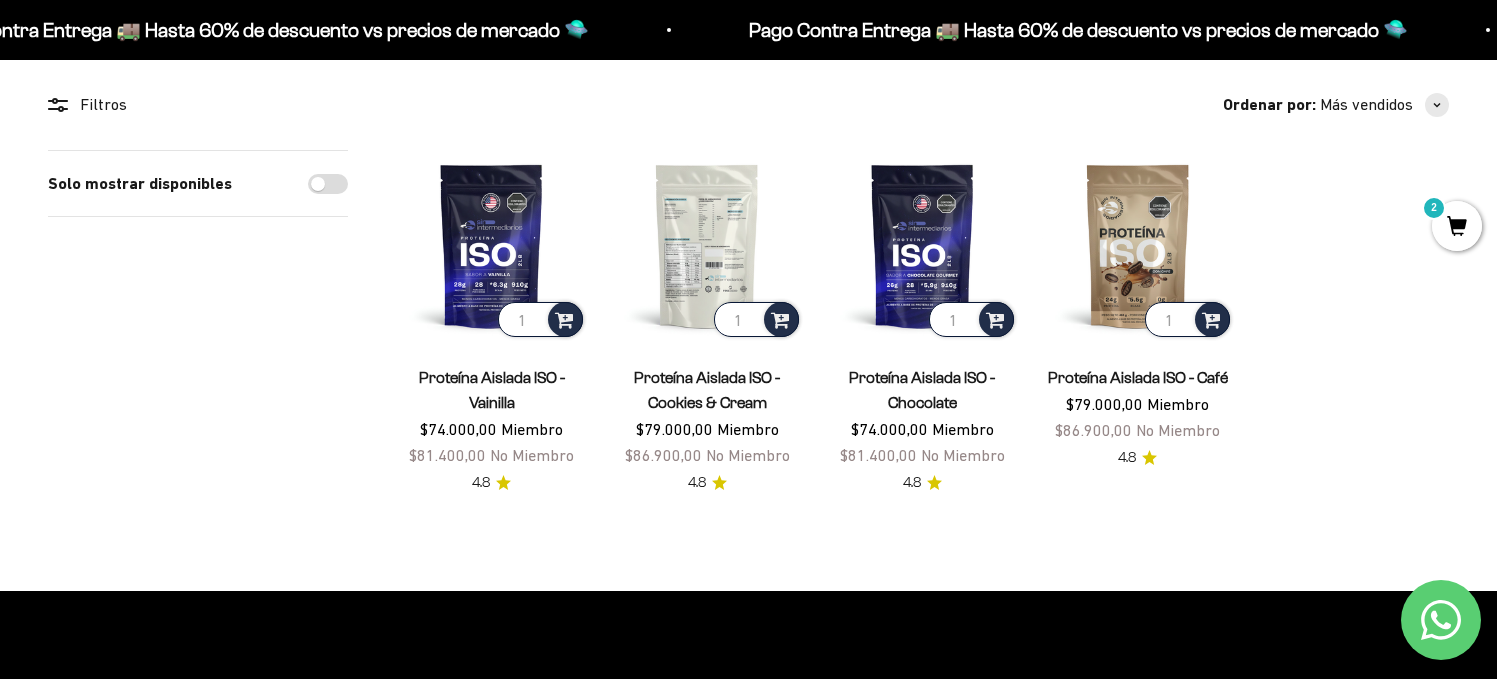 click at bounding box center (706, 245) 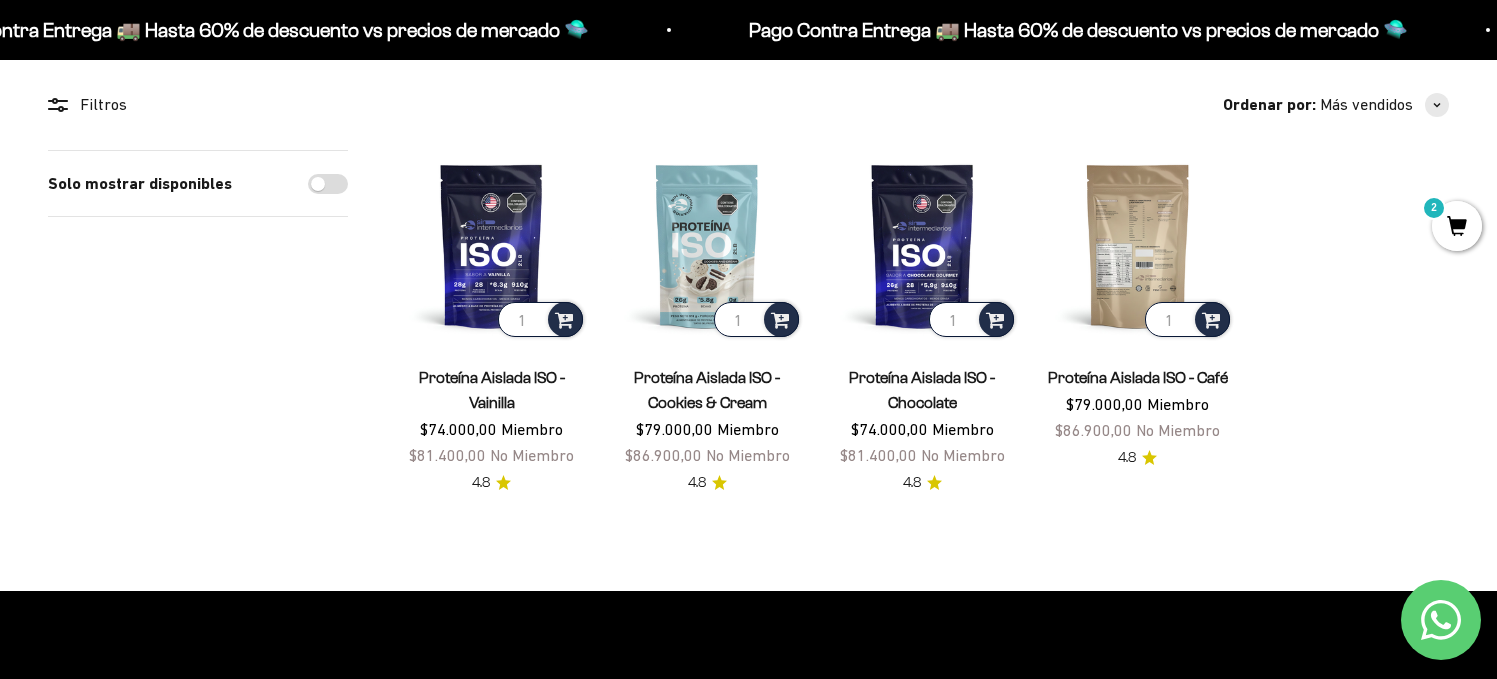 click at bounding box center [1137, 245] 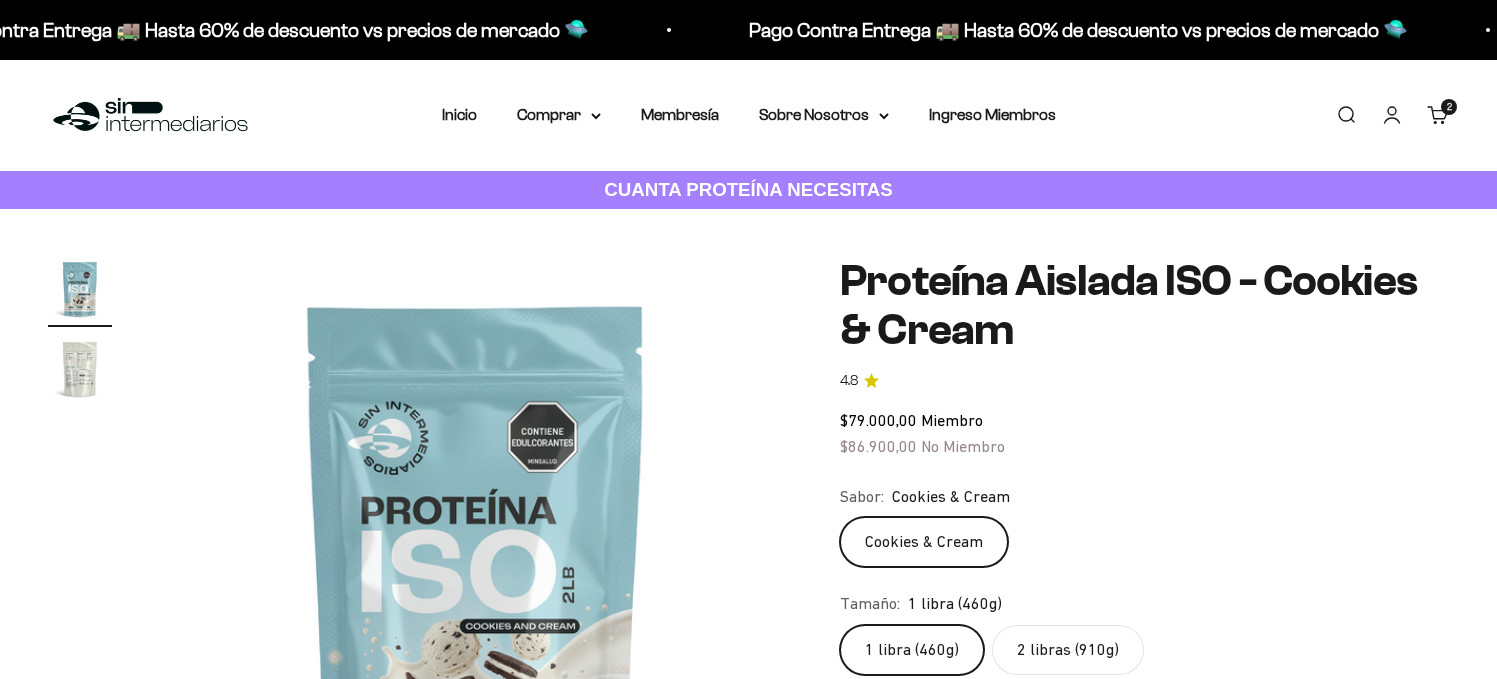 scroll, scrollTop: 0, scrollLeft: 0, axis: both 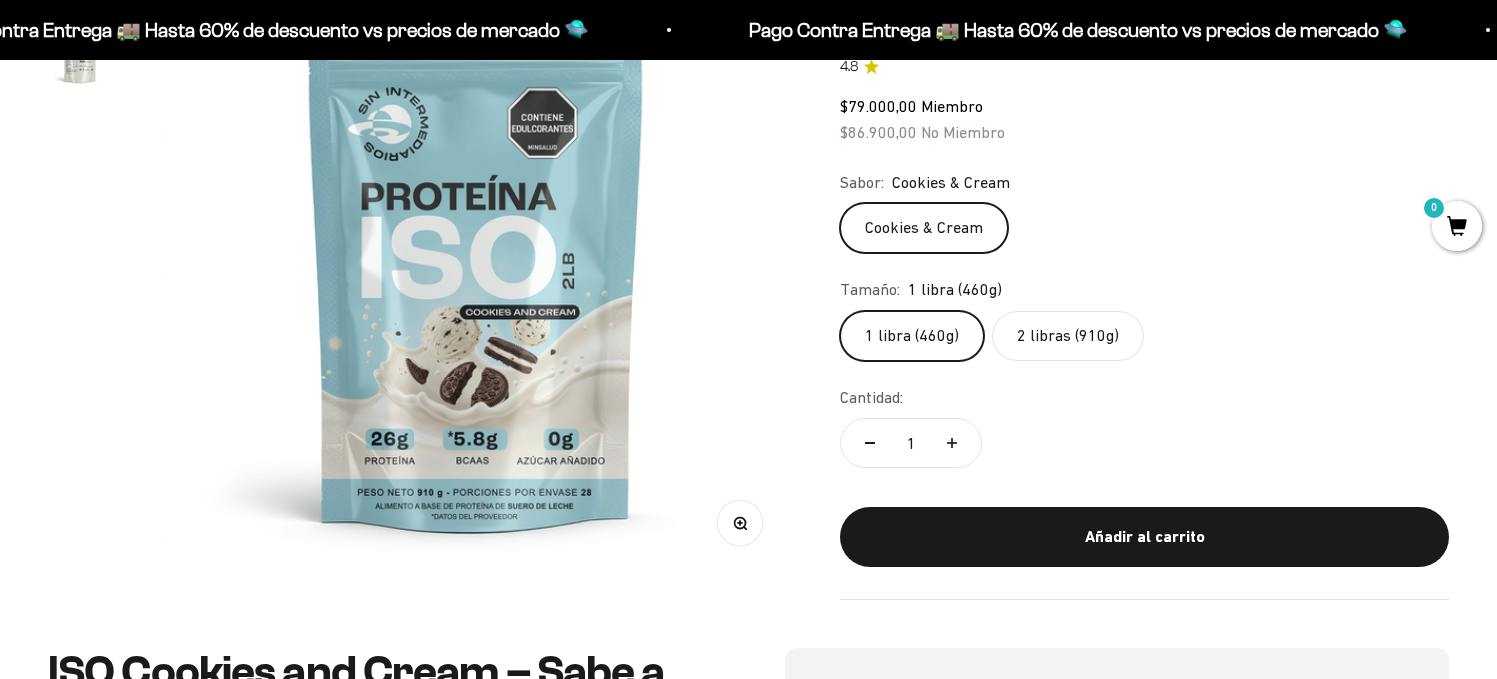 click on "2 libras (910g)" 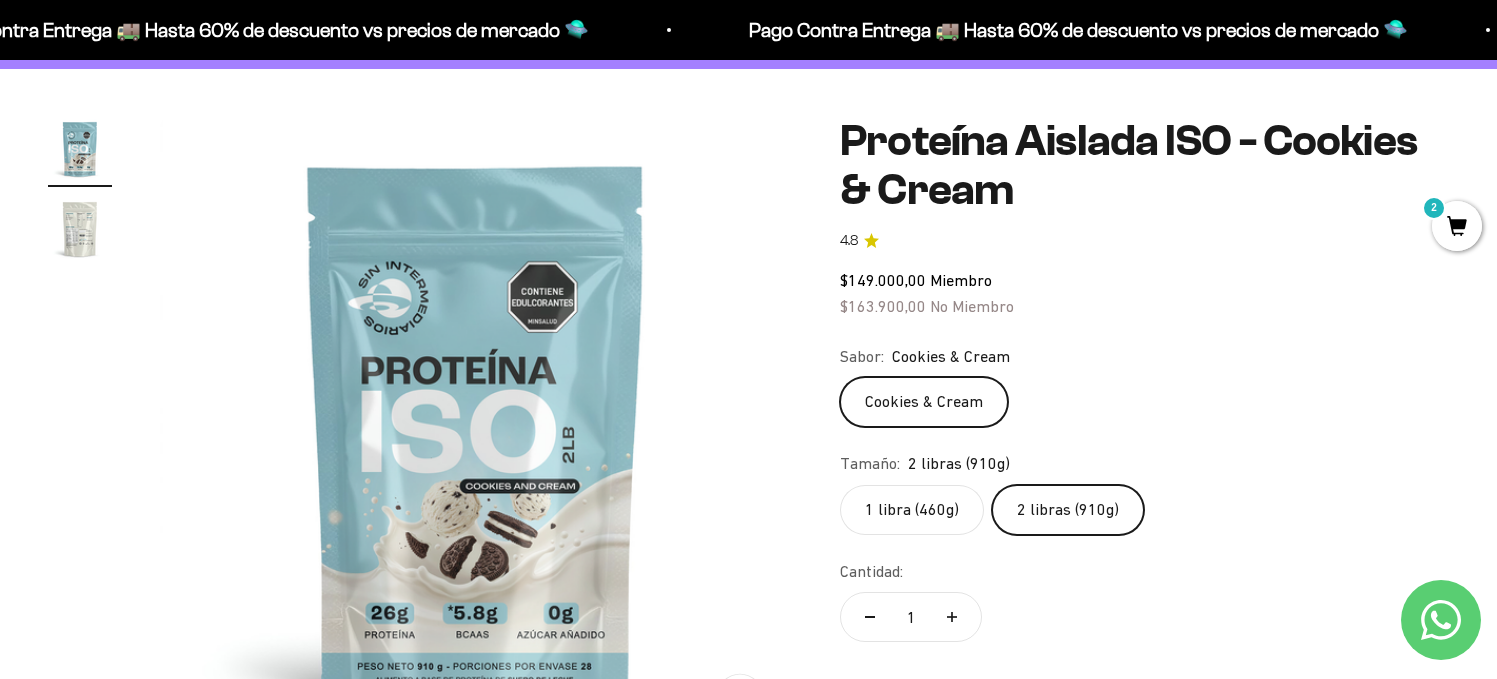 scroll, scrollTop: 143, scrollLeft: 0, axis: vertical 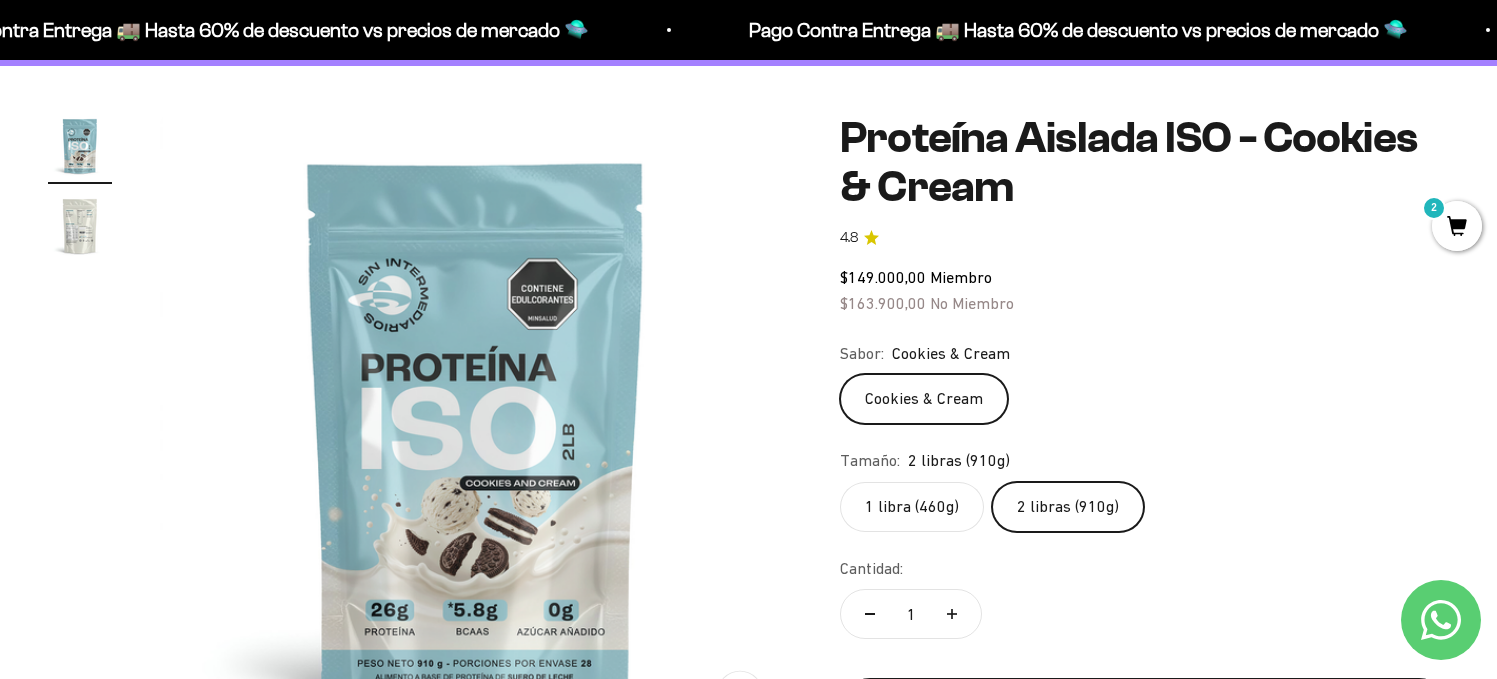 click 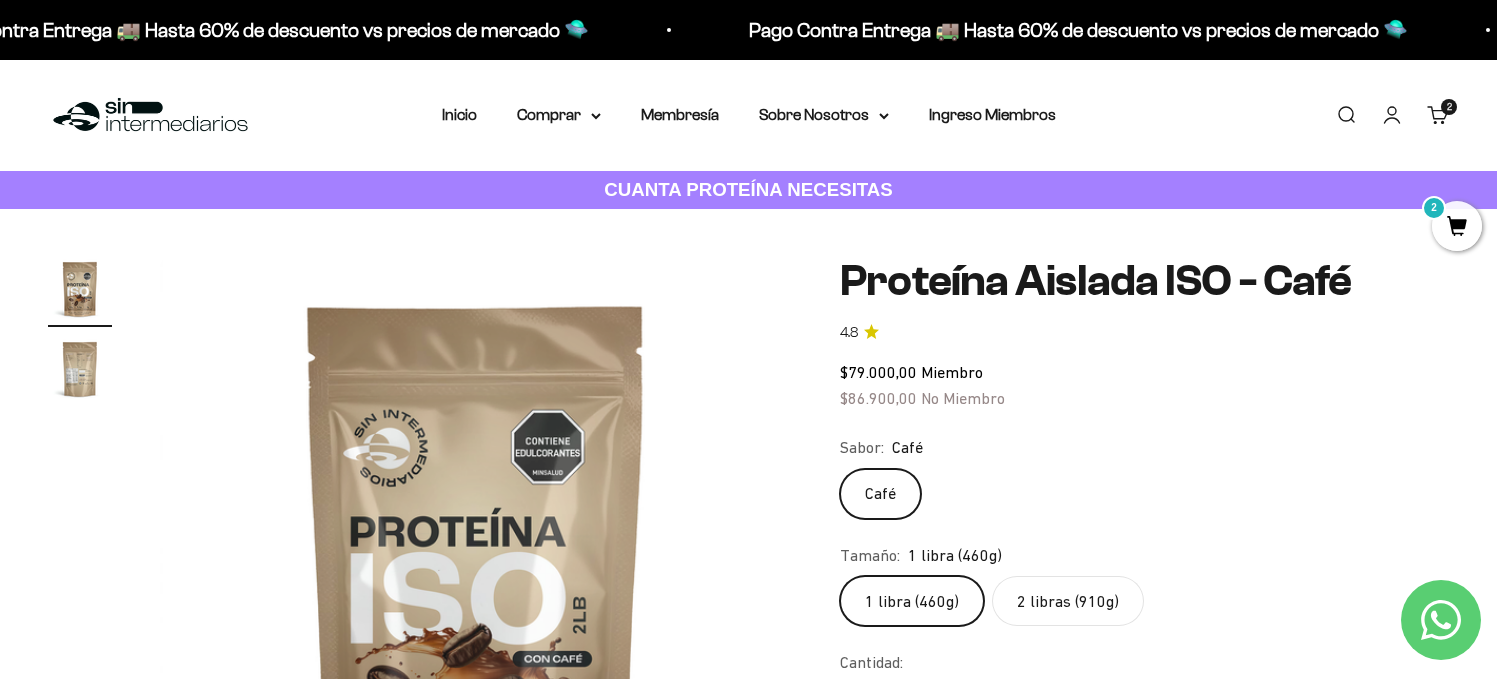 scroll, scrollTop: 0, scrollLeft: 0, axis: both 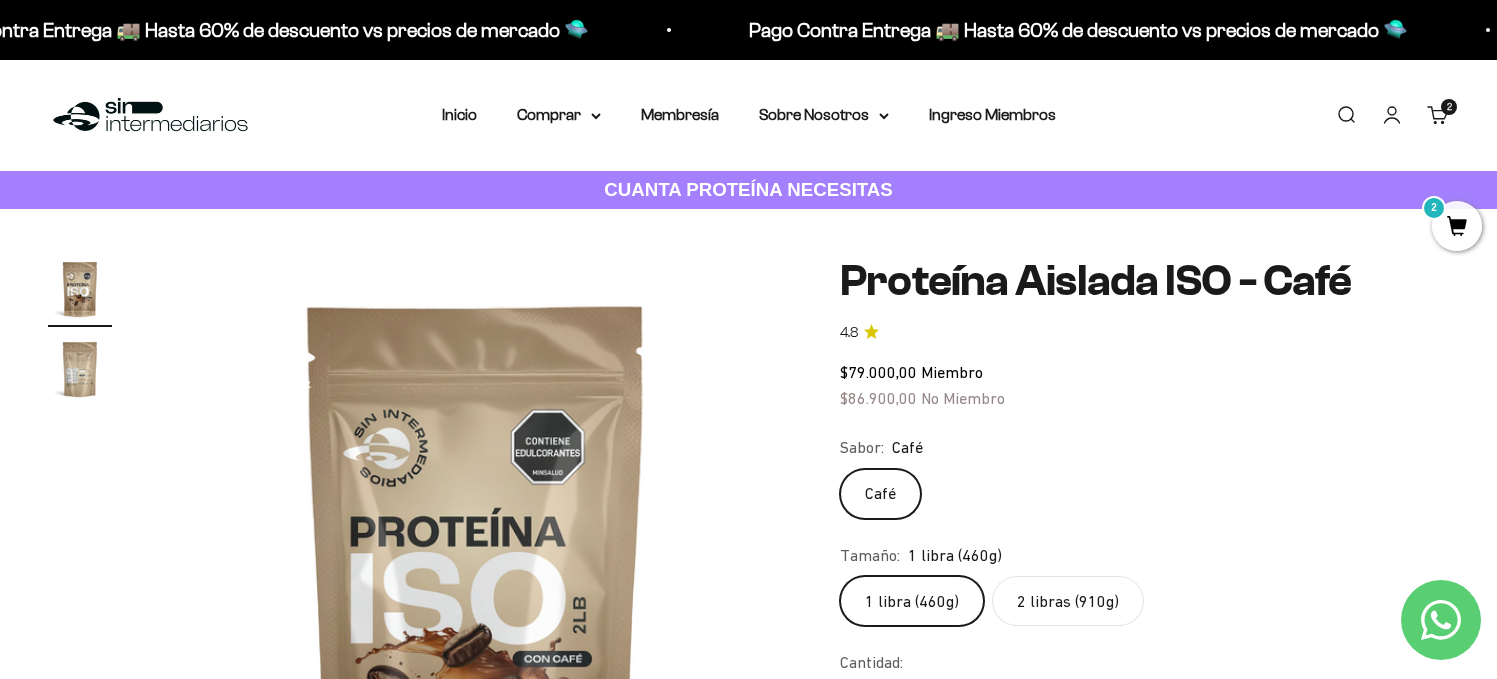 click on "2" at bounding box center [1457, 226] 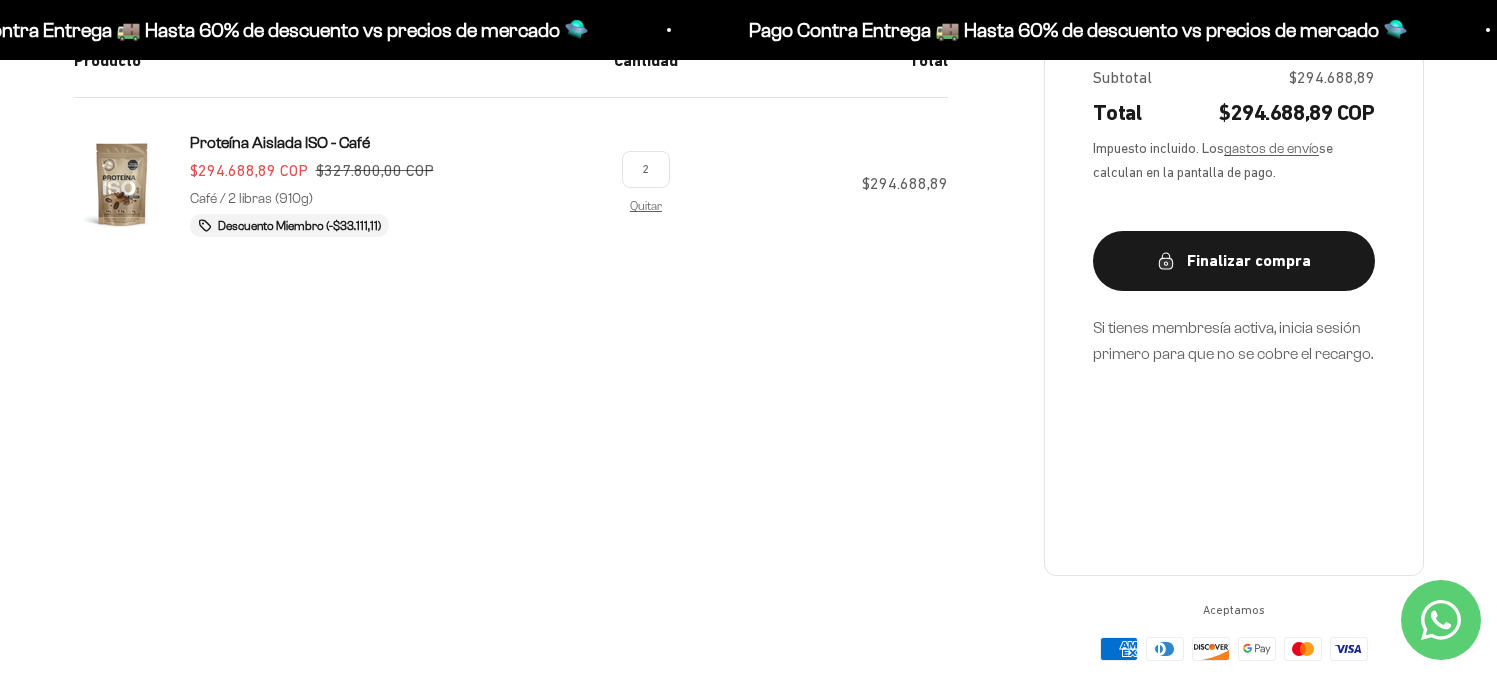 scroll, scrollTop: 175, scrollLeft: 0, axis: vertical 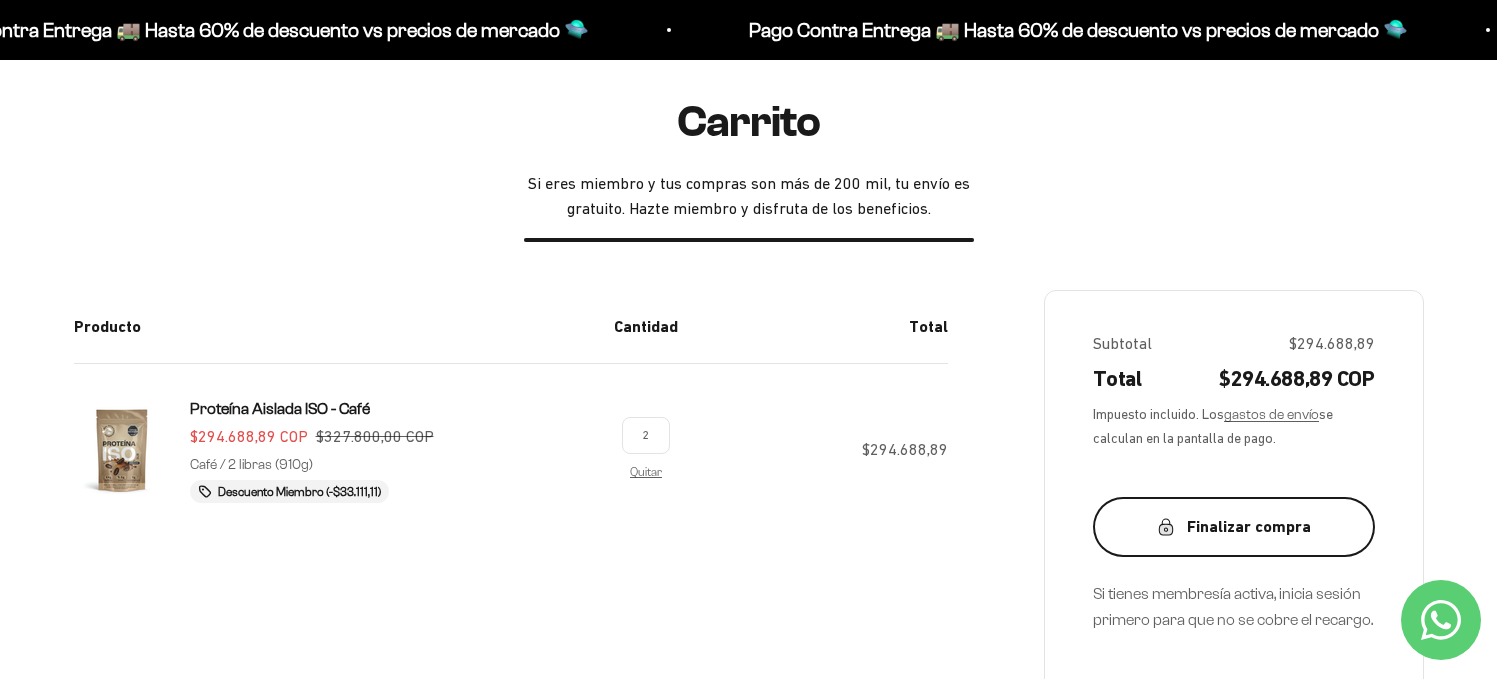 click on "Finalizar compra" at bounding box center (1234, 527) 